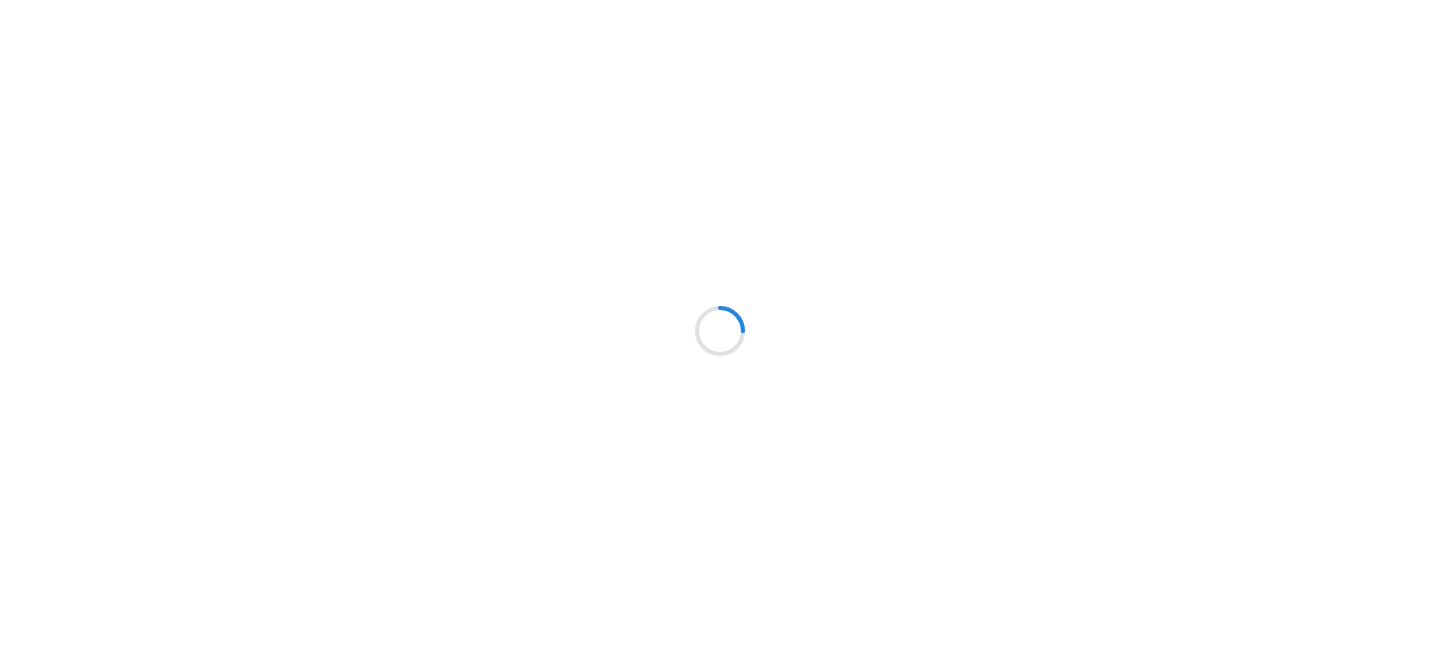 scroll, scrollTop: 0, scrollLeft: 0, axis: both 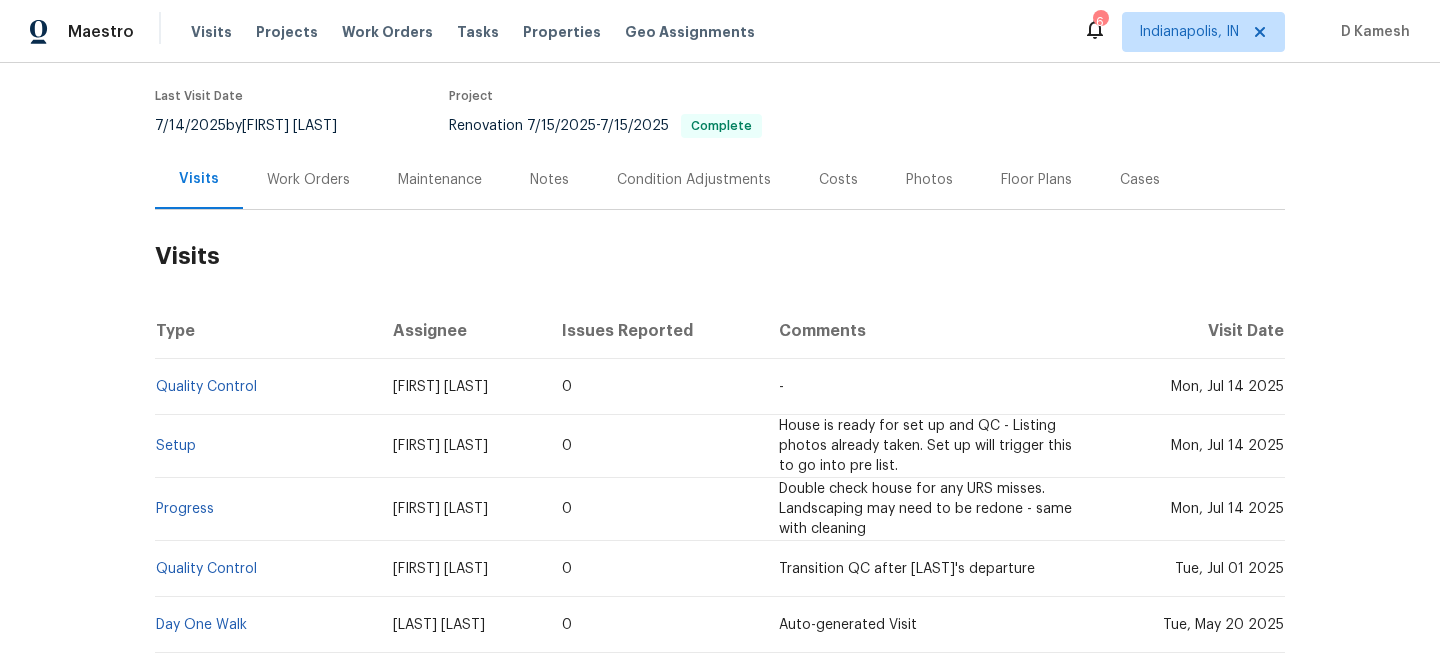 click on "Work Orders" at bounding box center [308, 180] 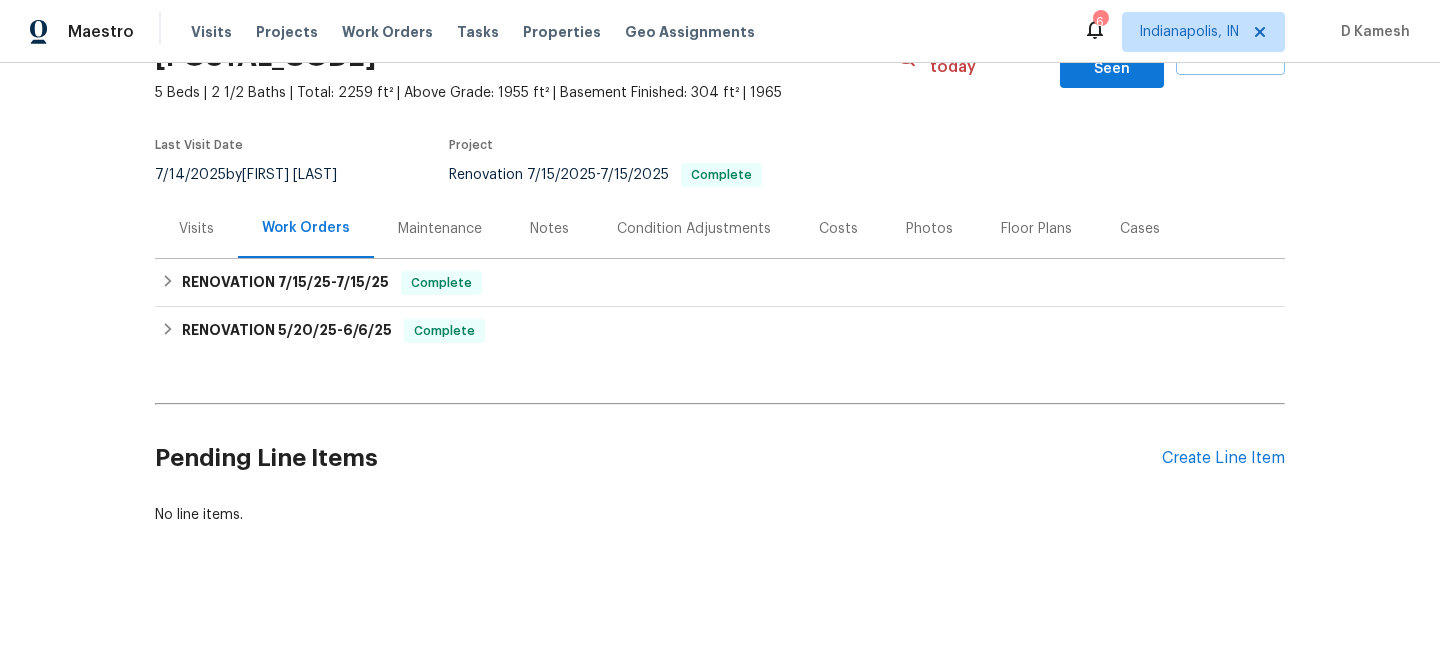 scroll, scrollTop: 104, scrollLeft: 0, axis: vertical 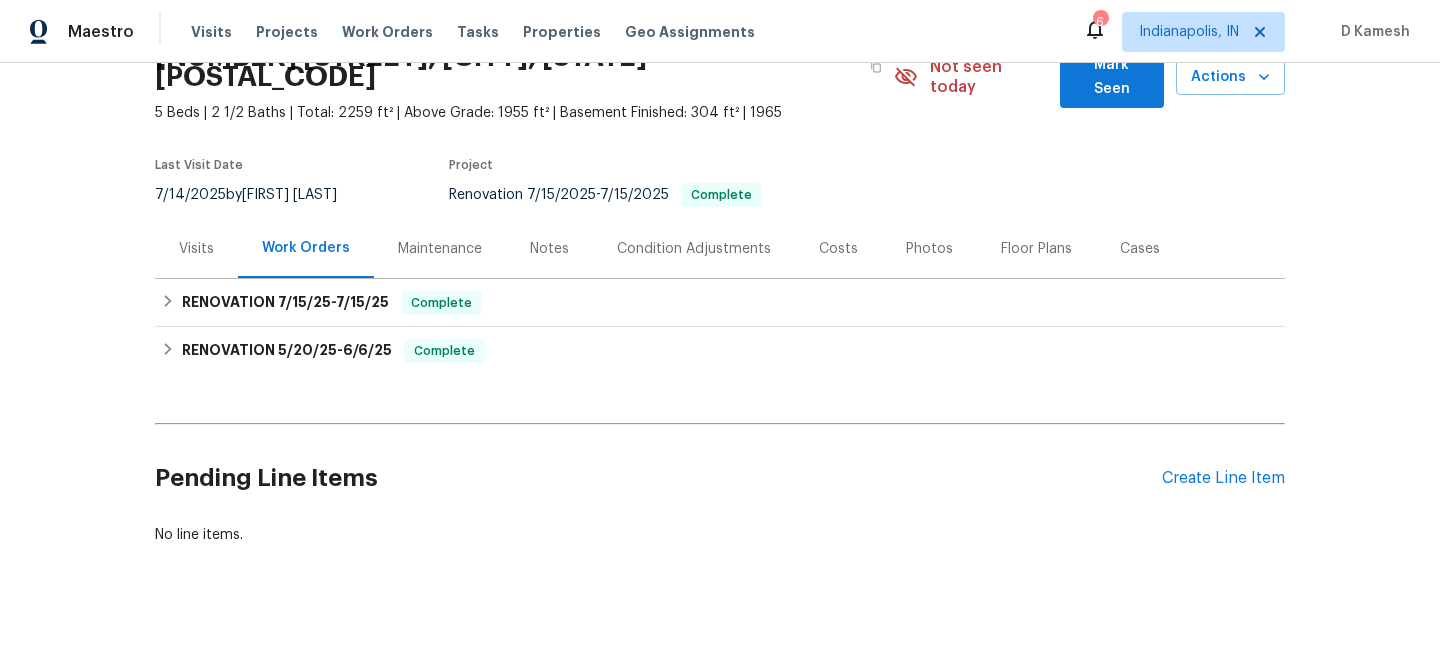 click on "Visits" at bounding box center [196, 248] 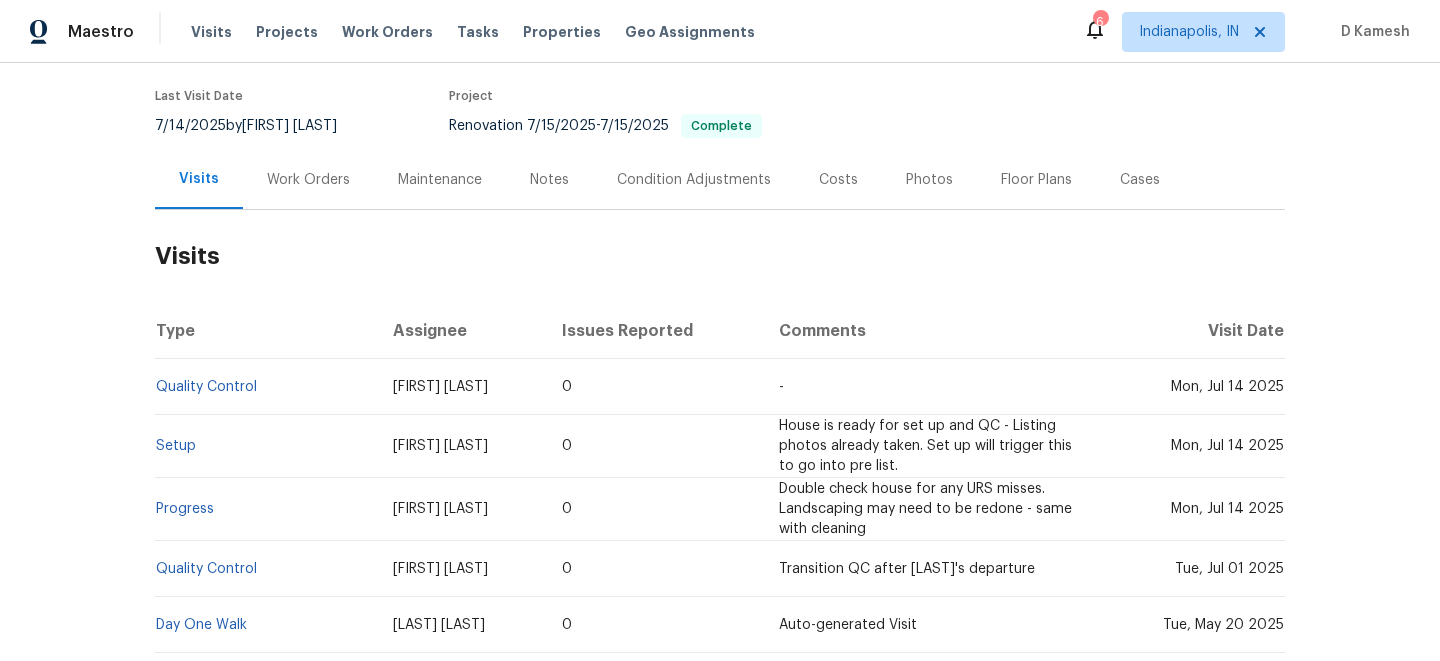 scroll, scrollTop: 210, scrollLeft: 0, axis: vertical 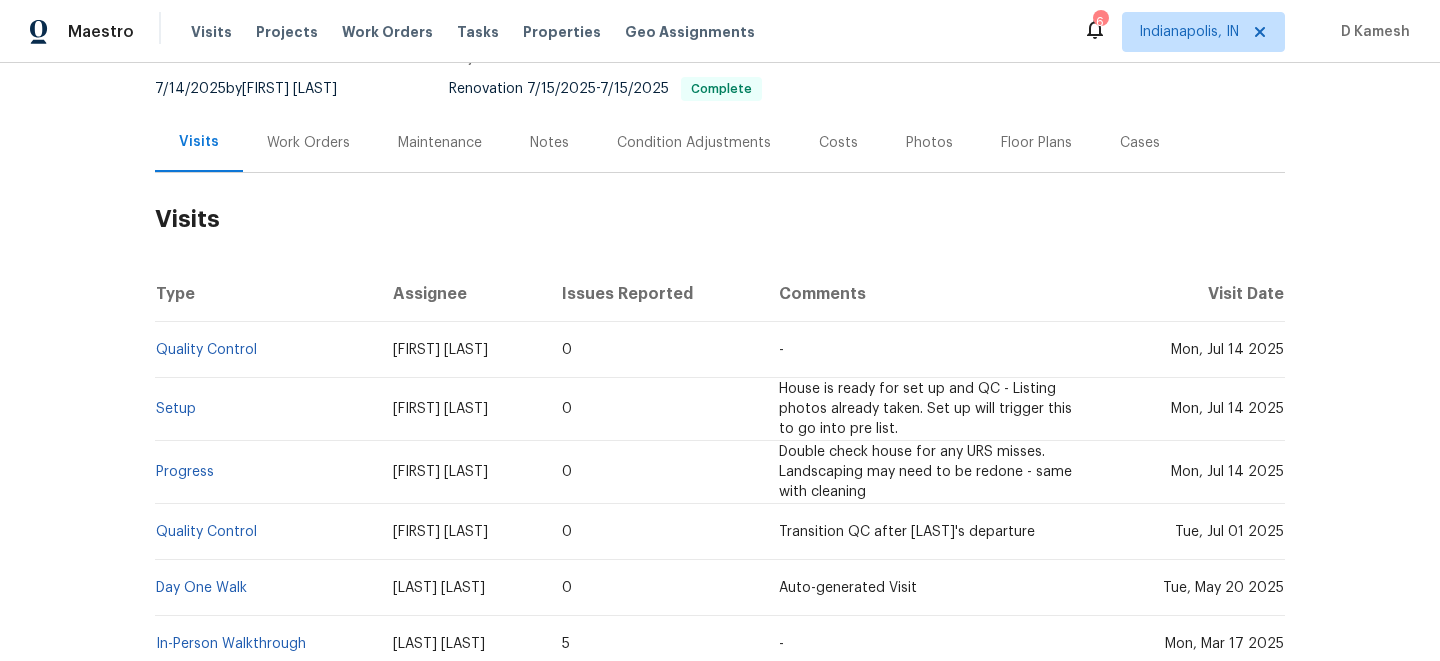 click on "Work Orders" at bounding box center [308, 143] 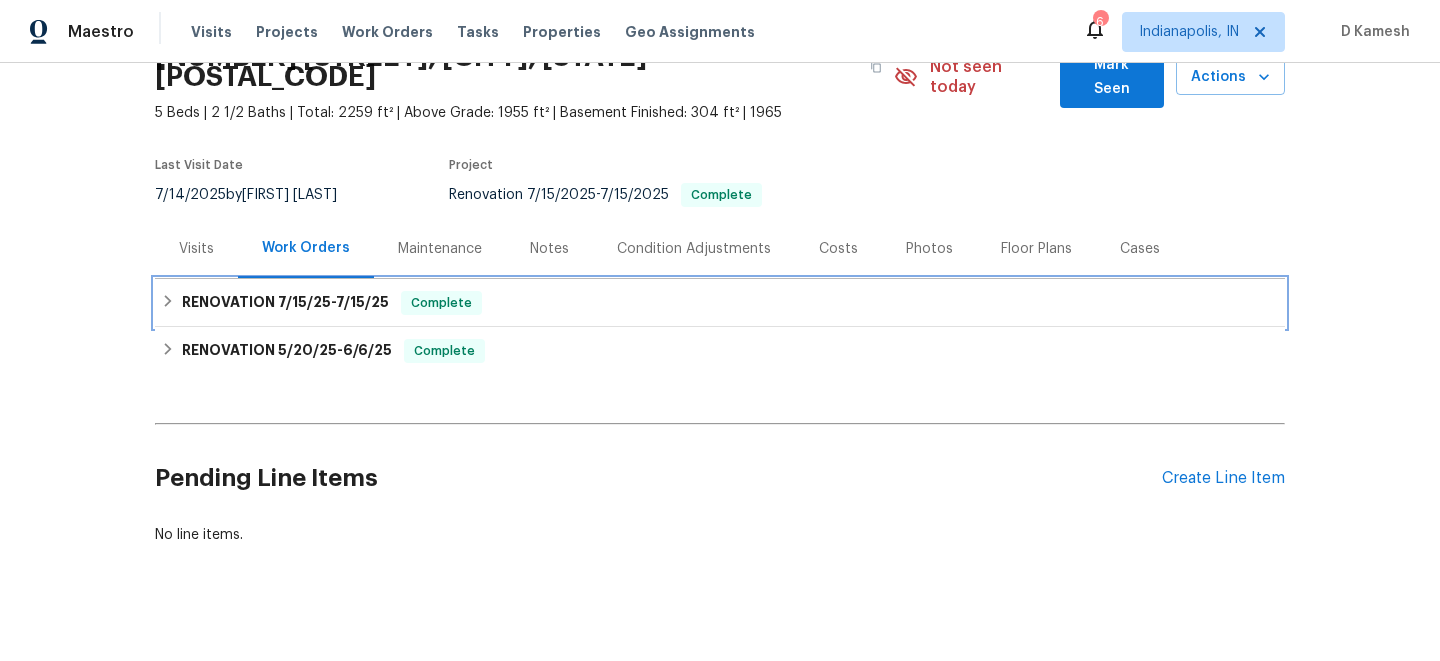 click on "RENOVATION   [DATE]  -  [DATE]" at bounding box center (285, 303) 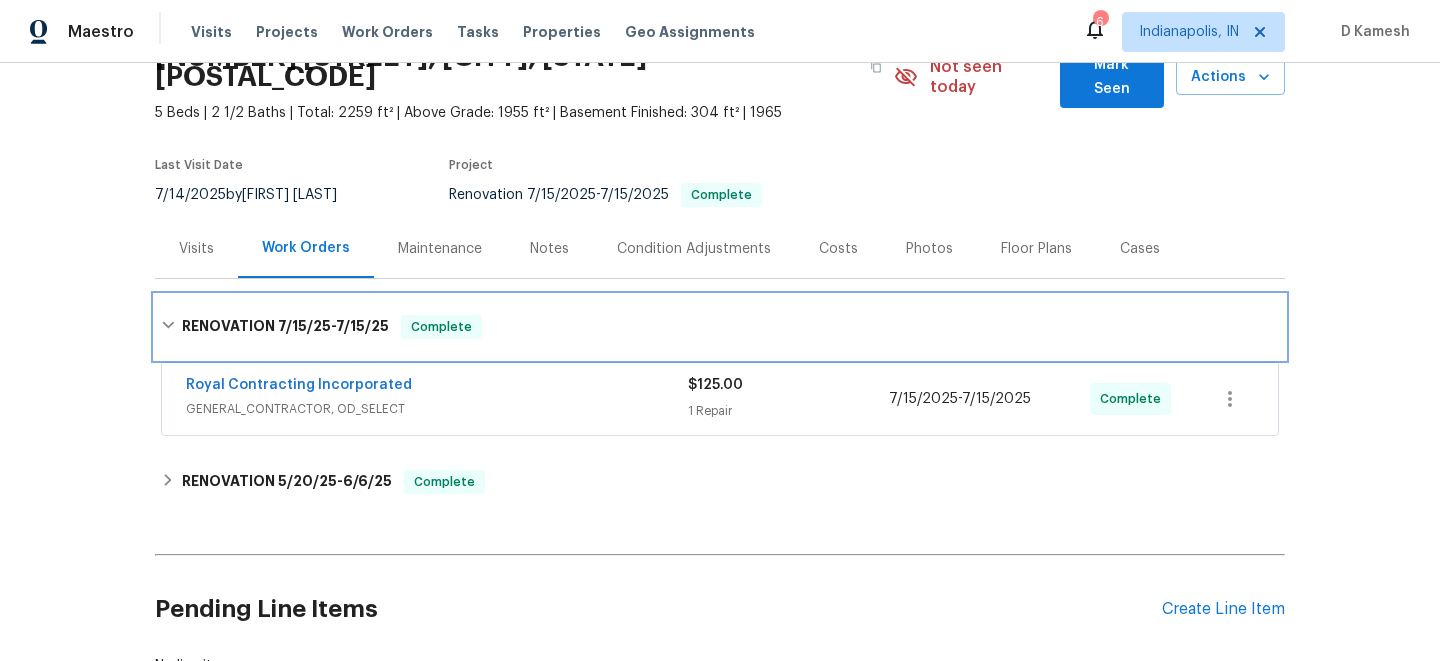 click on "RENOVATION   [DATE]  -  [DATE] Complete" at bounding box center [720, 327] 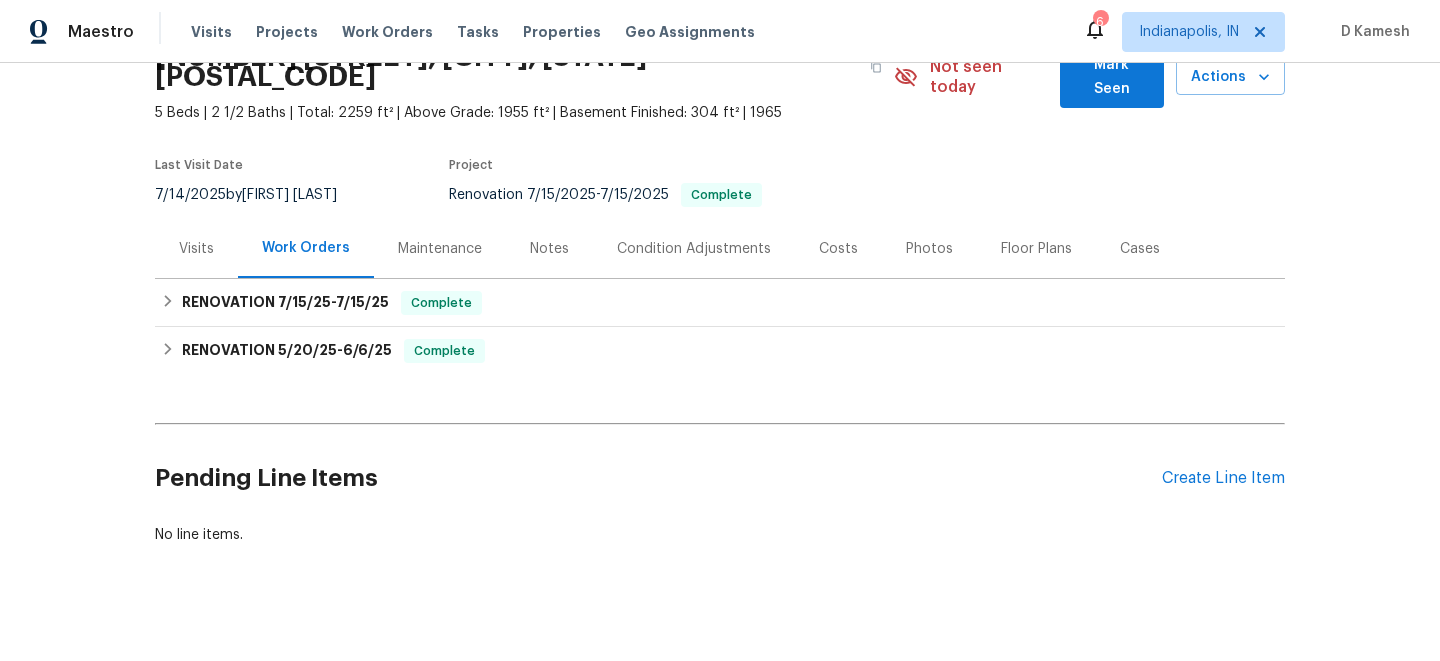 click on "Visits" at bounding box center (196, 249) 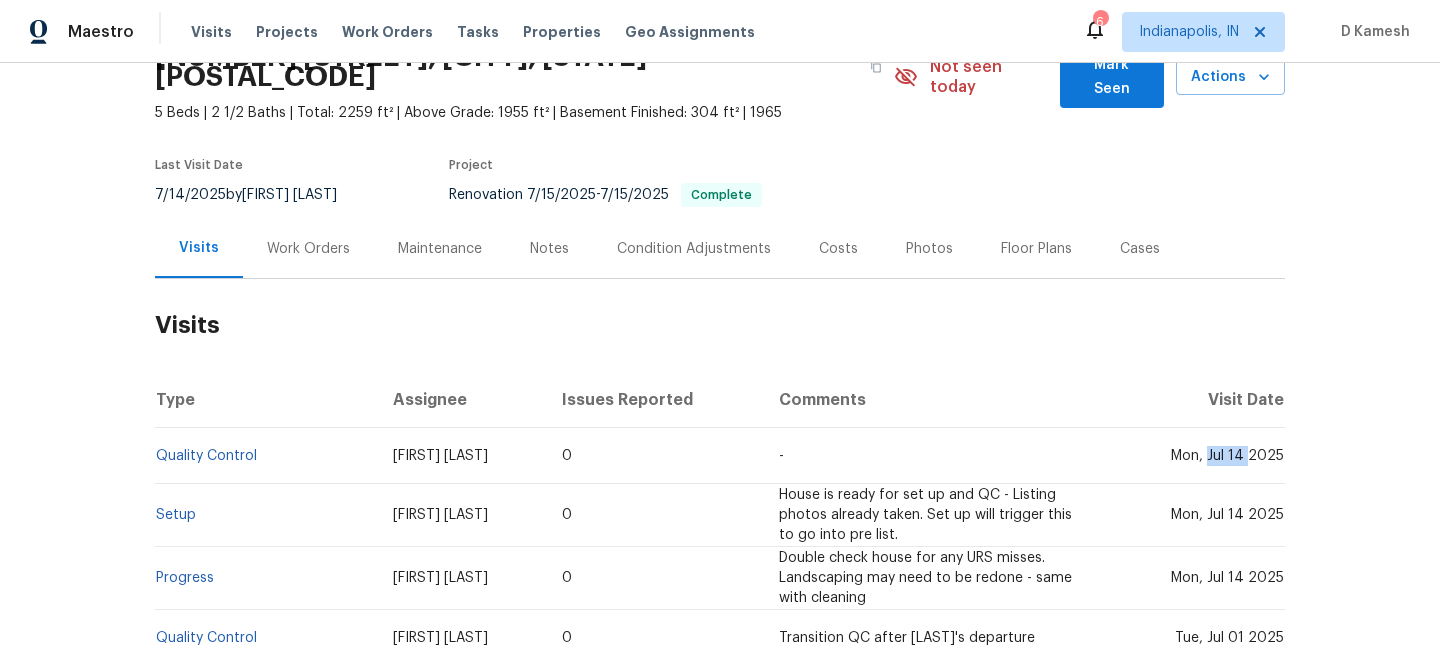 drag, startPoint x: 1211, startPoint y: 435, endPoint x: 1249, endPoint y: 432, distance: 38.118237 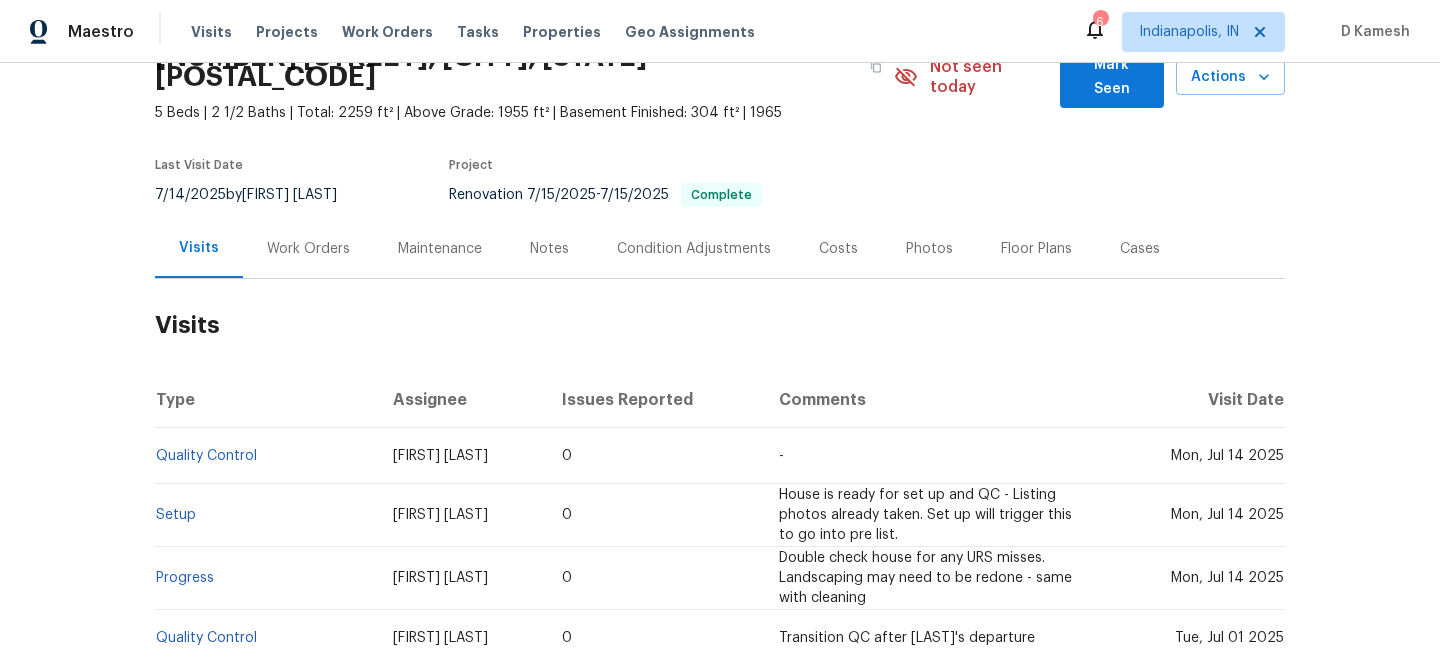 click on "Work Orders" at bounding box center (308, 248) 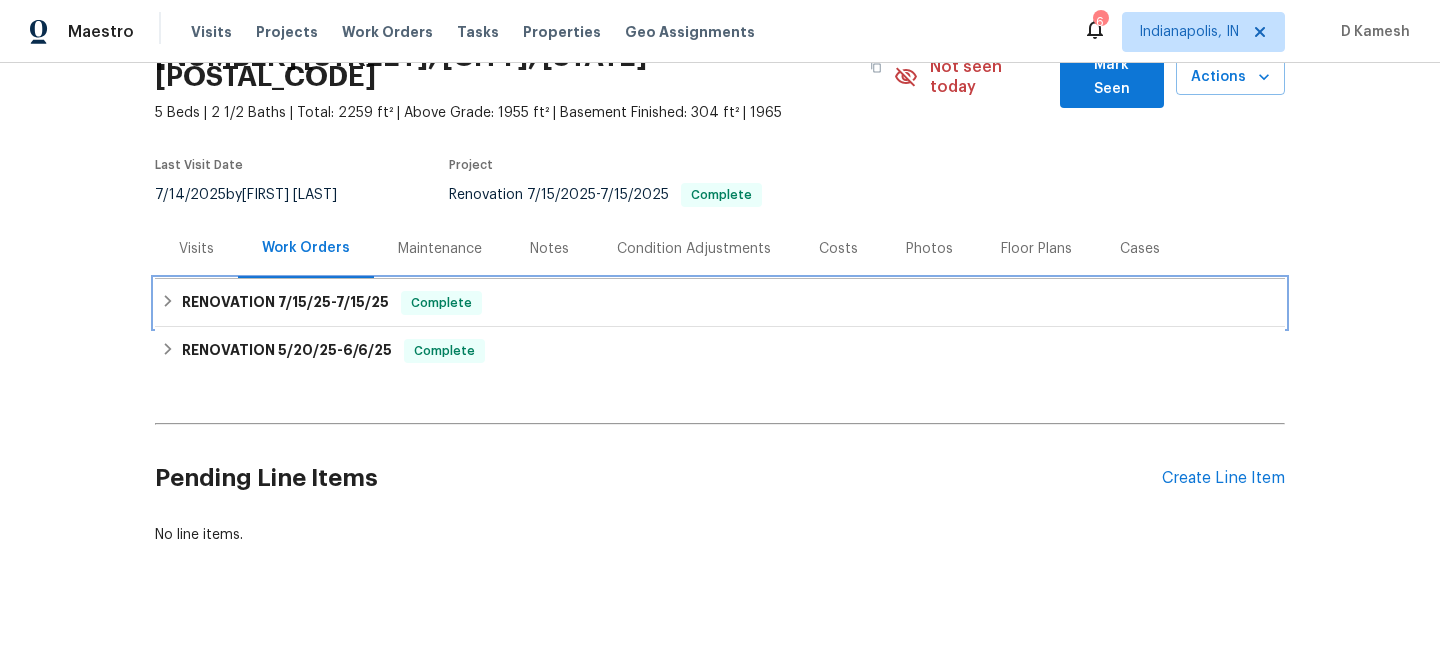 click on "RENOVATION   7/15/25  -  7/15/25 Complete" at bounding box center (720, 303) 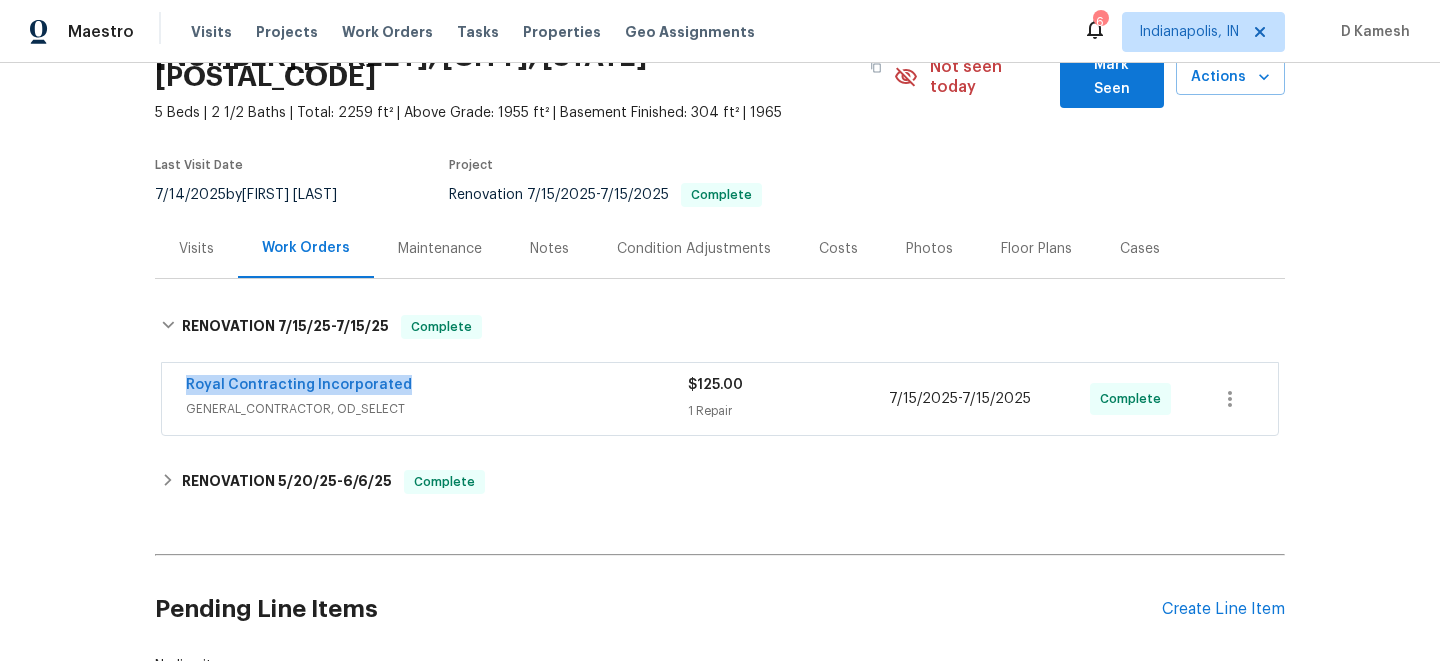 drag, startPoint x: 173, startPoint y: 367, endPoint x: 424, endPoint y: 359, distance: 251.12746 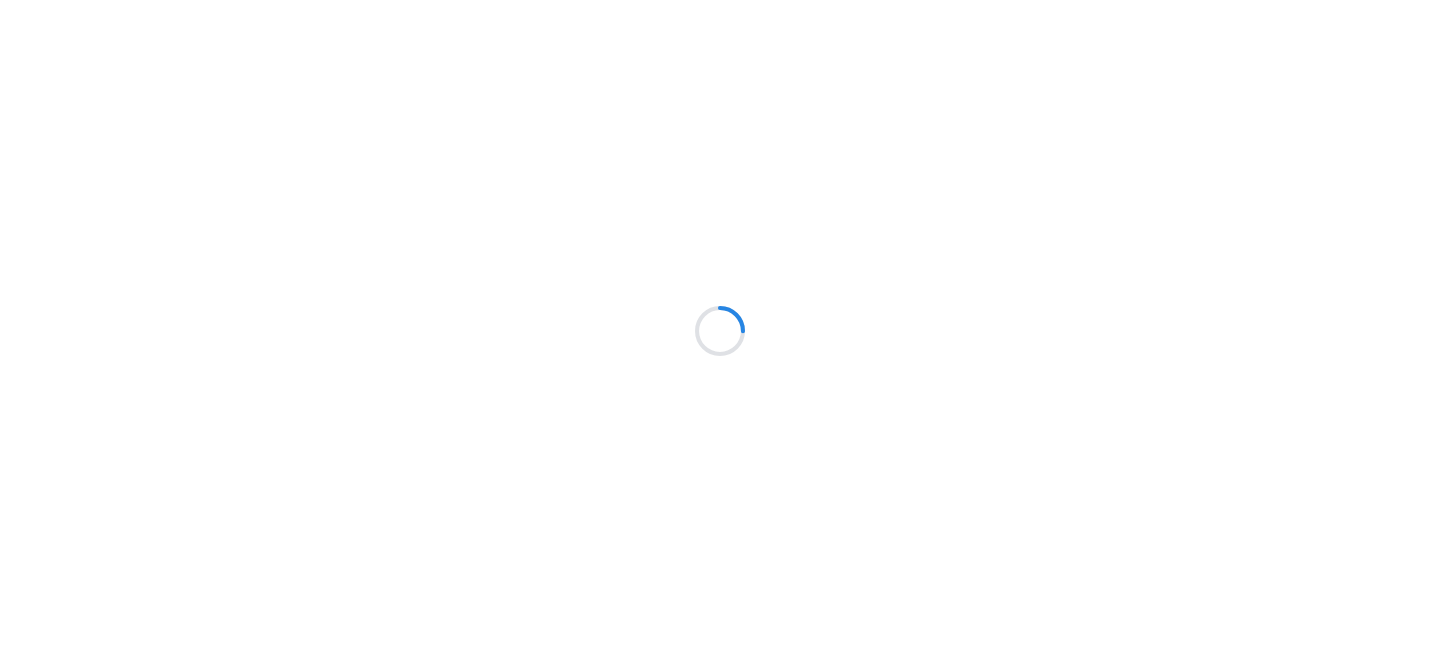 scroll, scrollTop: 0, scrollLeft: 0, axis: both 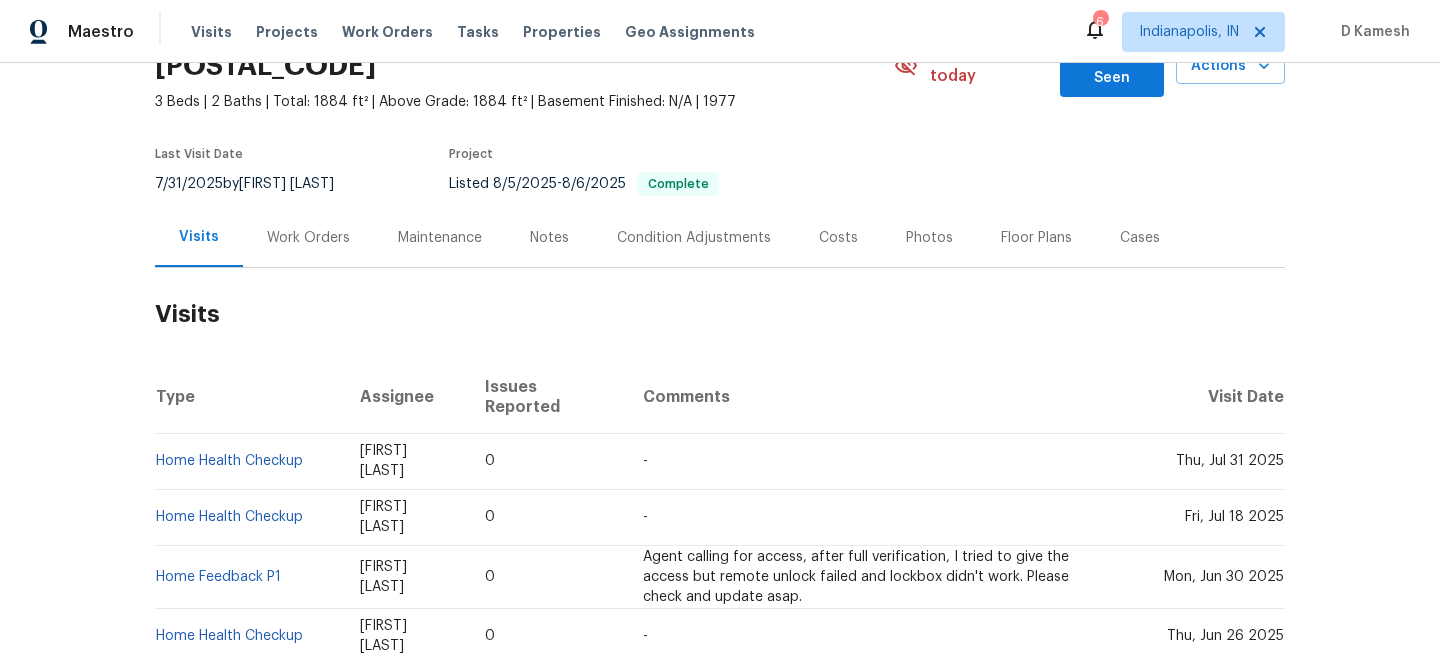 click on "Work Orders" at bounding box center (308, 238) 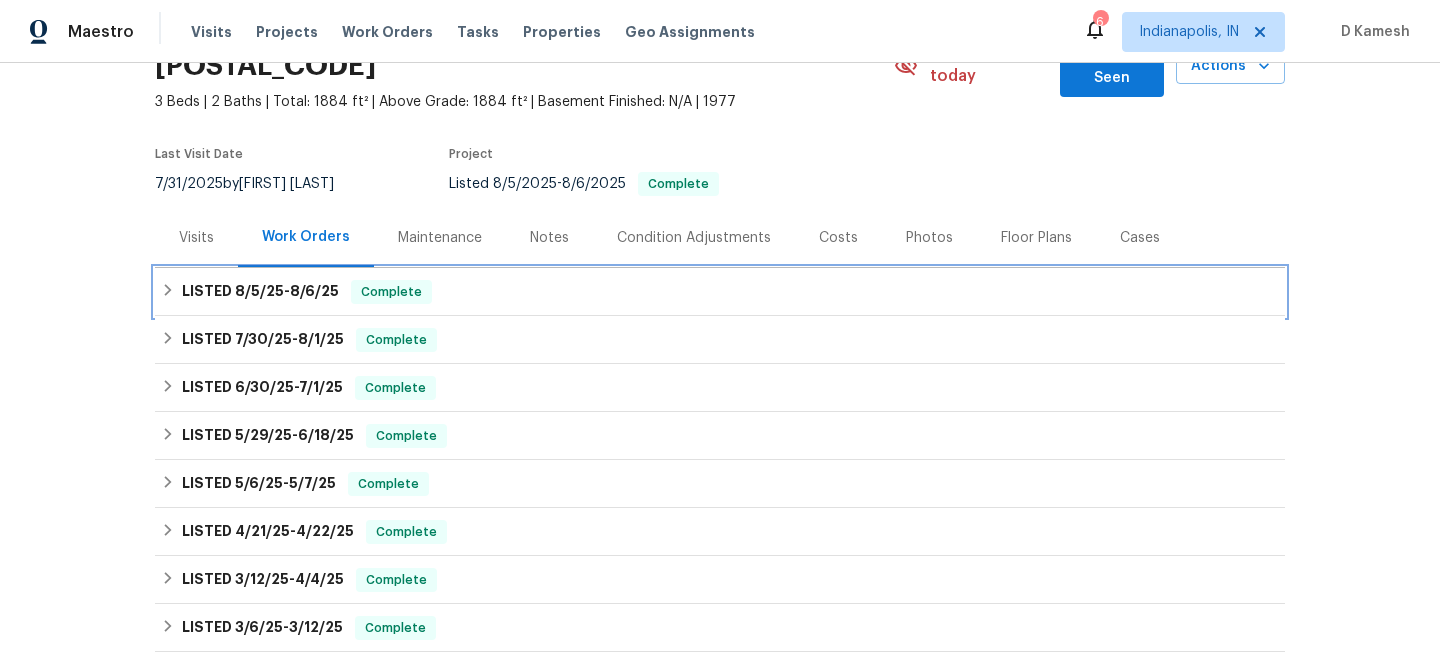 click on "LISTED [DATE] - [DATE] Complete" at bounding box center (720, 292) 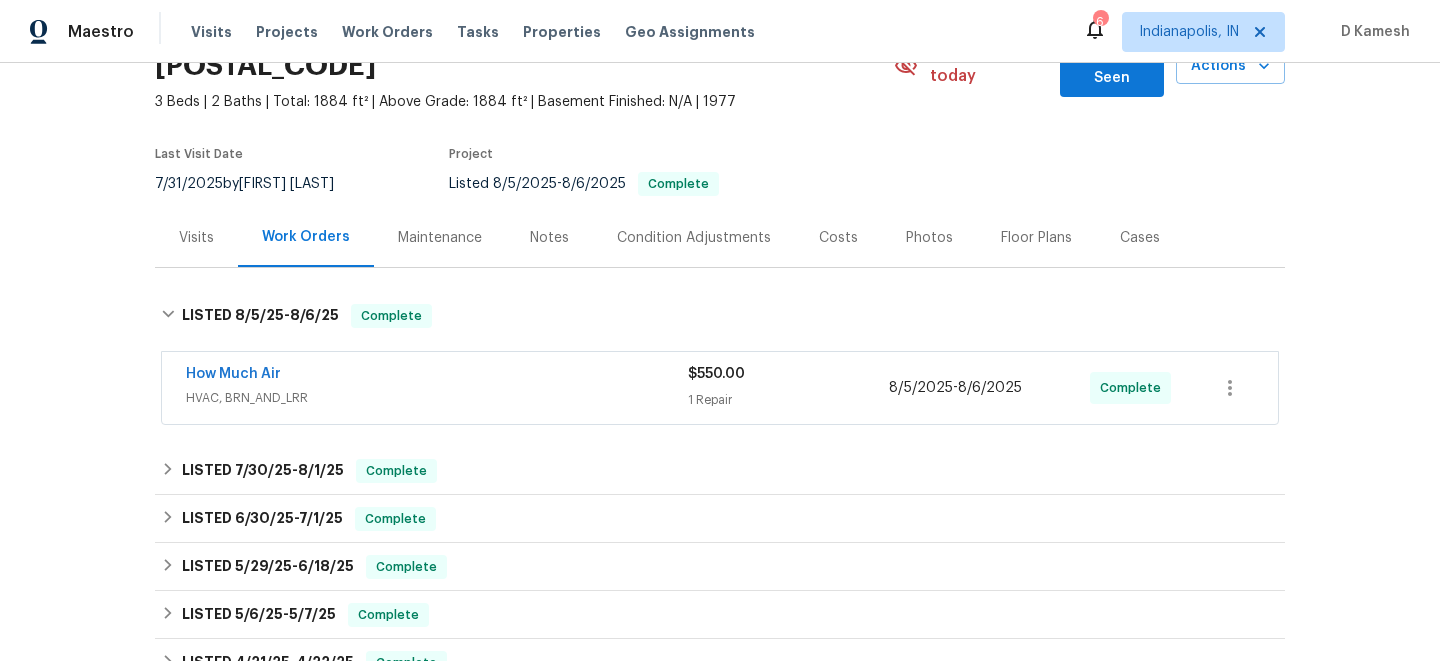 click on "HVAC, BRN_AND_LRR" at bounding box center (437, 398) 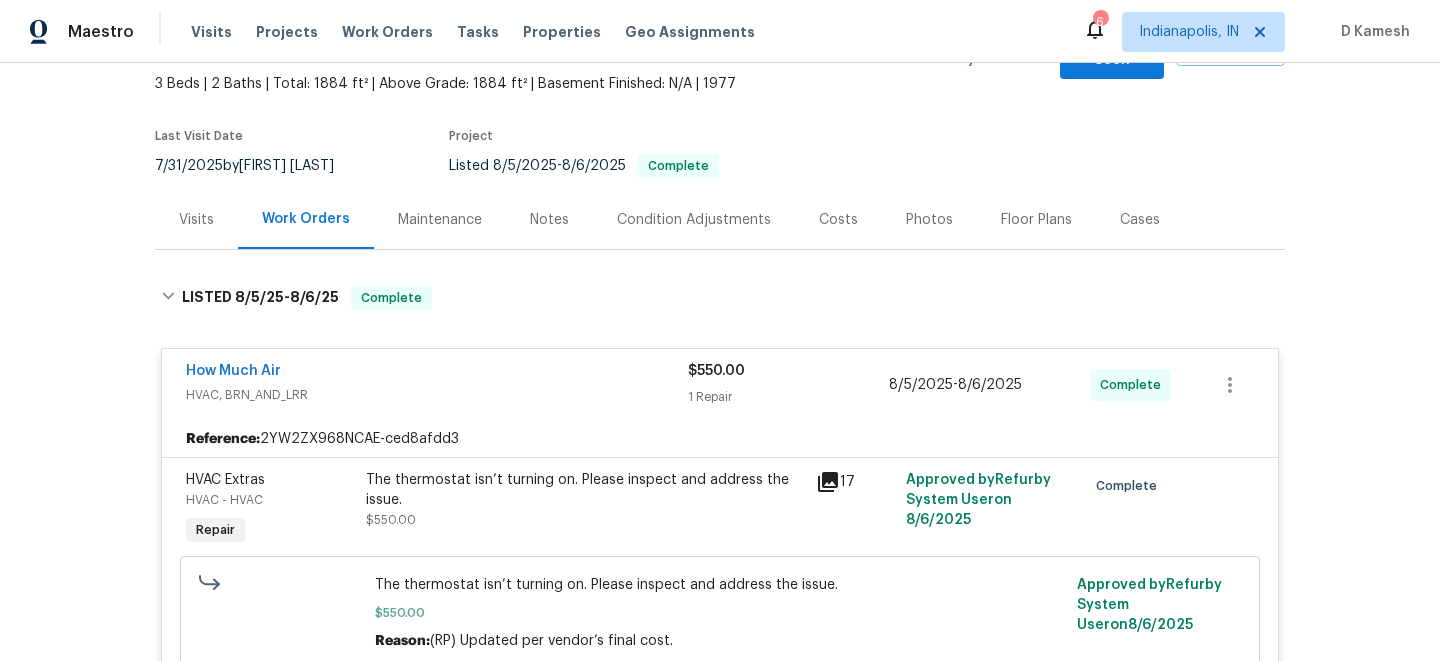 scroll, scrollTop: 125, scrollLeft: 0, axis: vertical 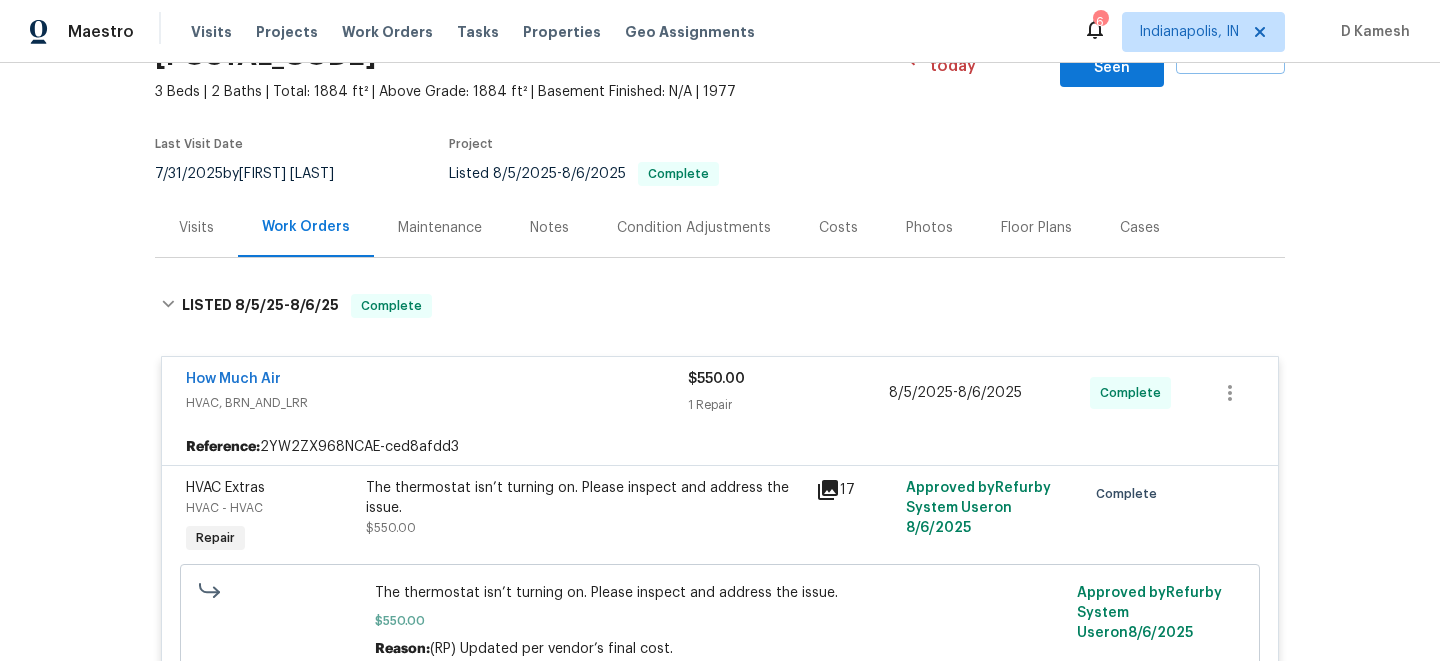 click on "Visits" at bounding box center [196, 228] 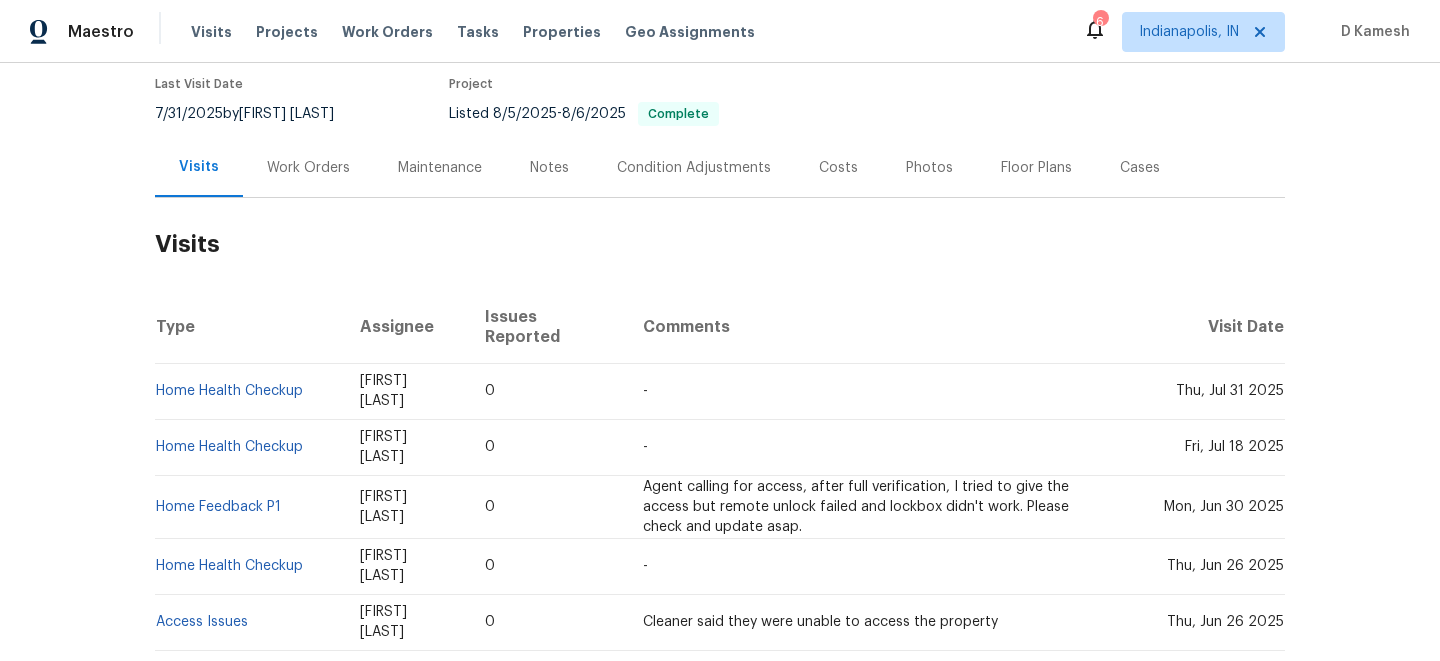 scroll, scrollTop: 187, scrollLeft: 0, axis: vertical 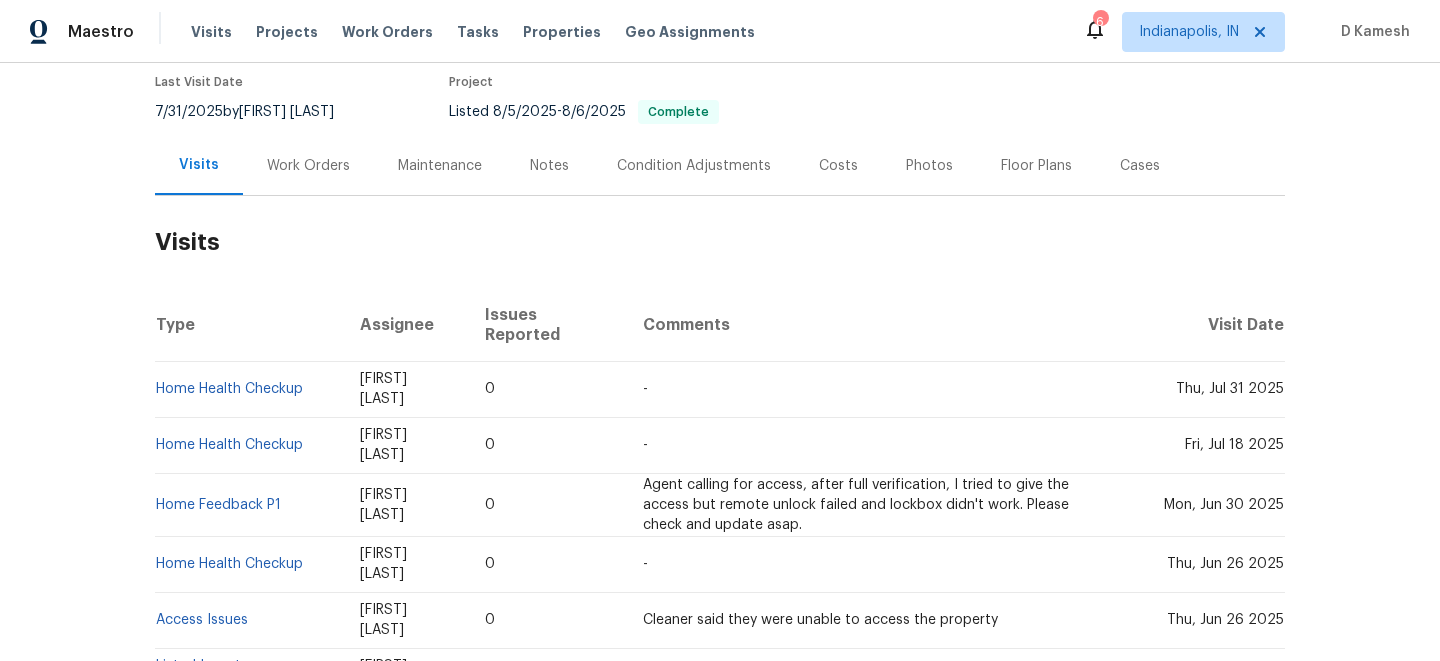 click on "Cases" at bounding box center (1140, 166) 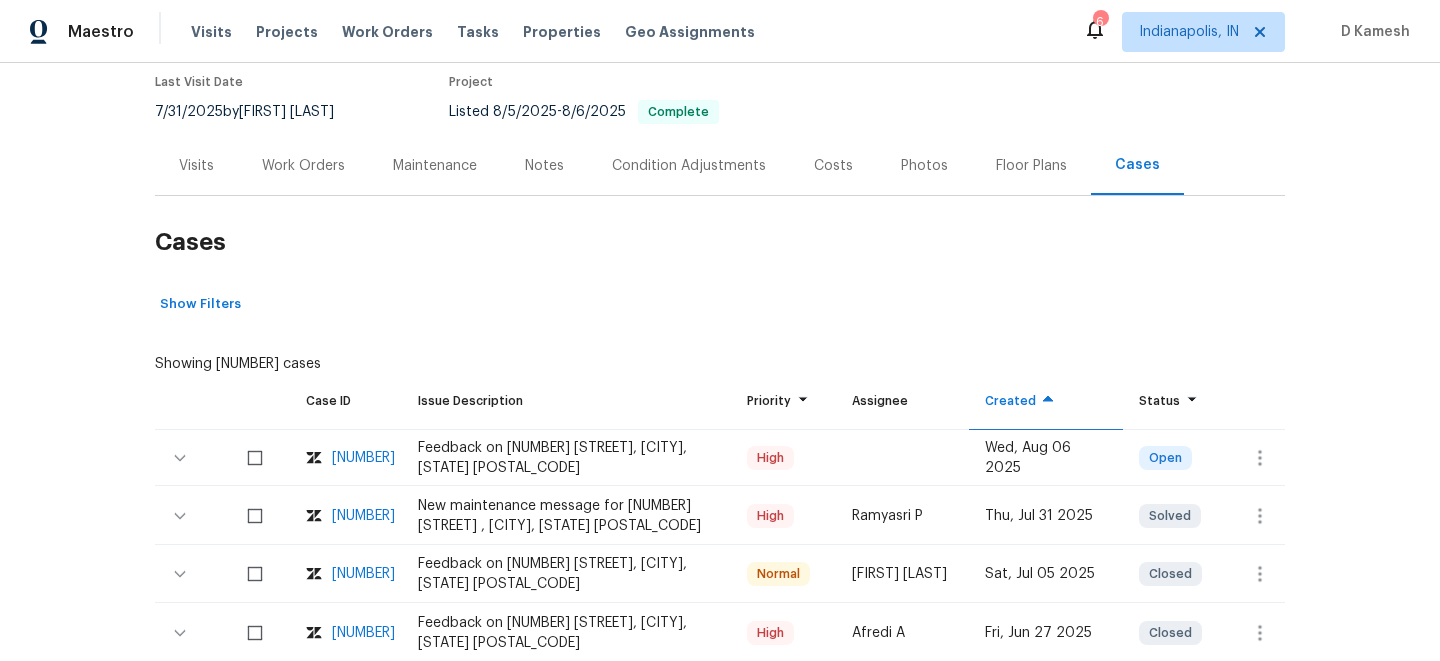 scroll, scrollTop: 237, scrollLeft: 0, axis: vertical 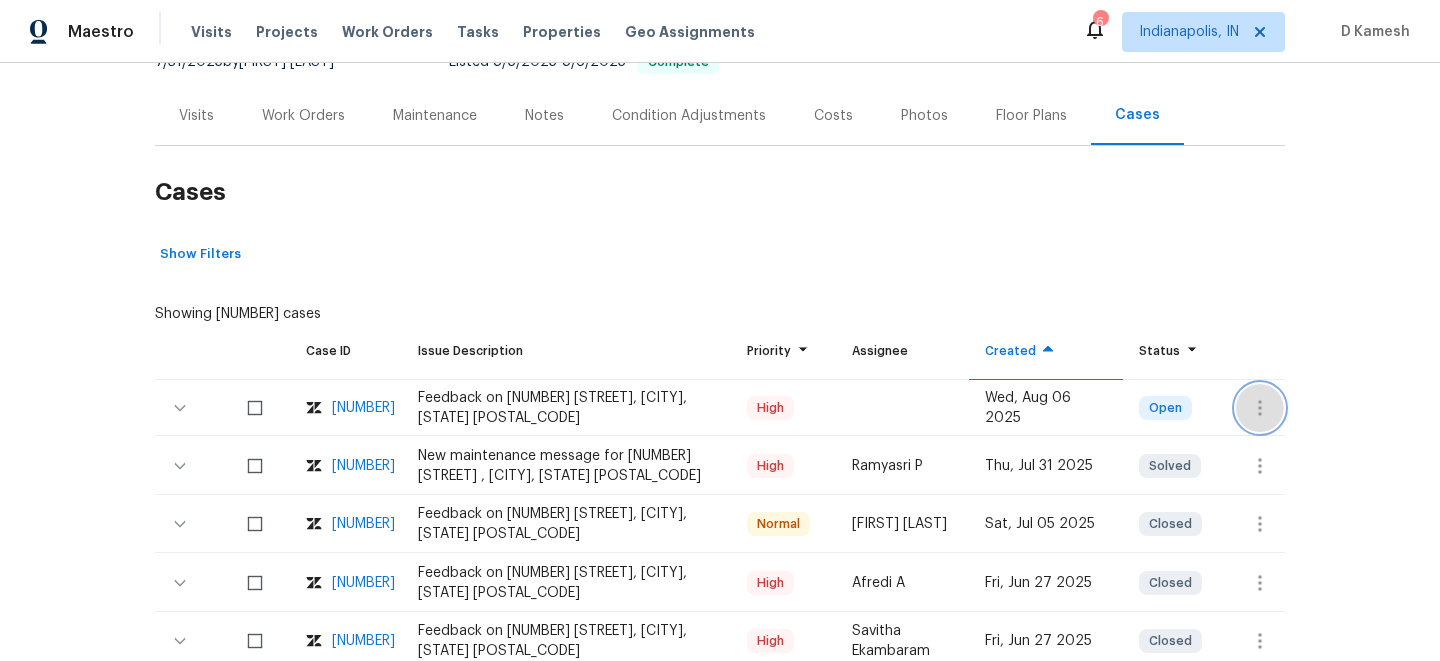 click 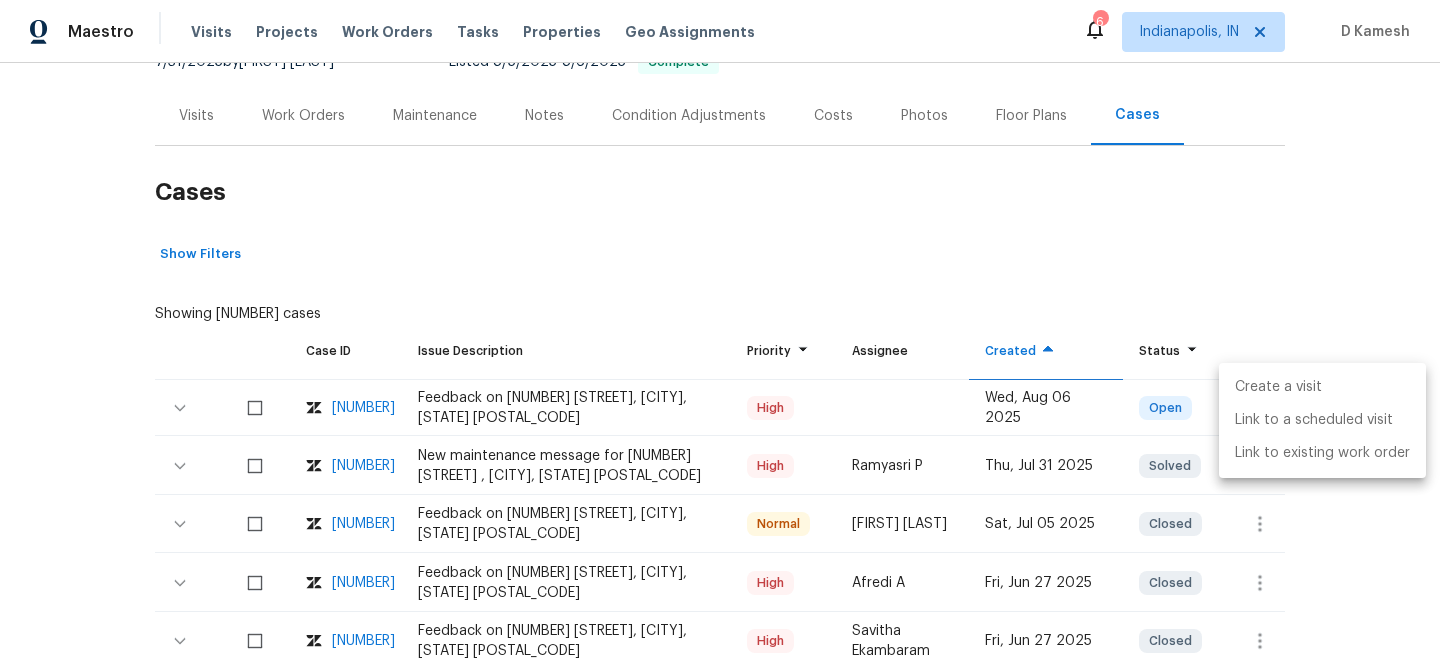 click on "Create a visit" at bounding box center [1322, 387] 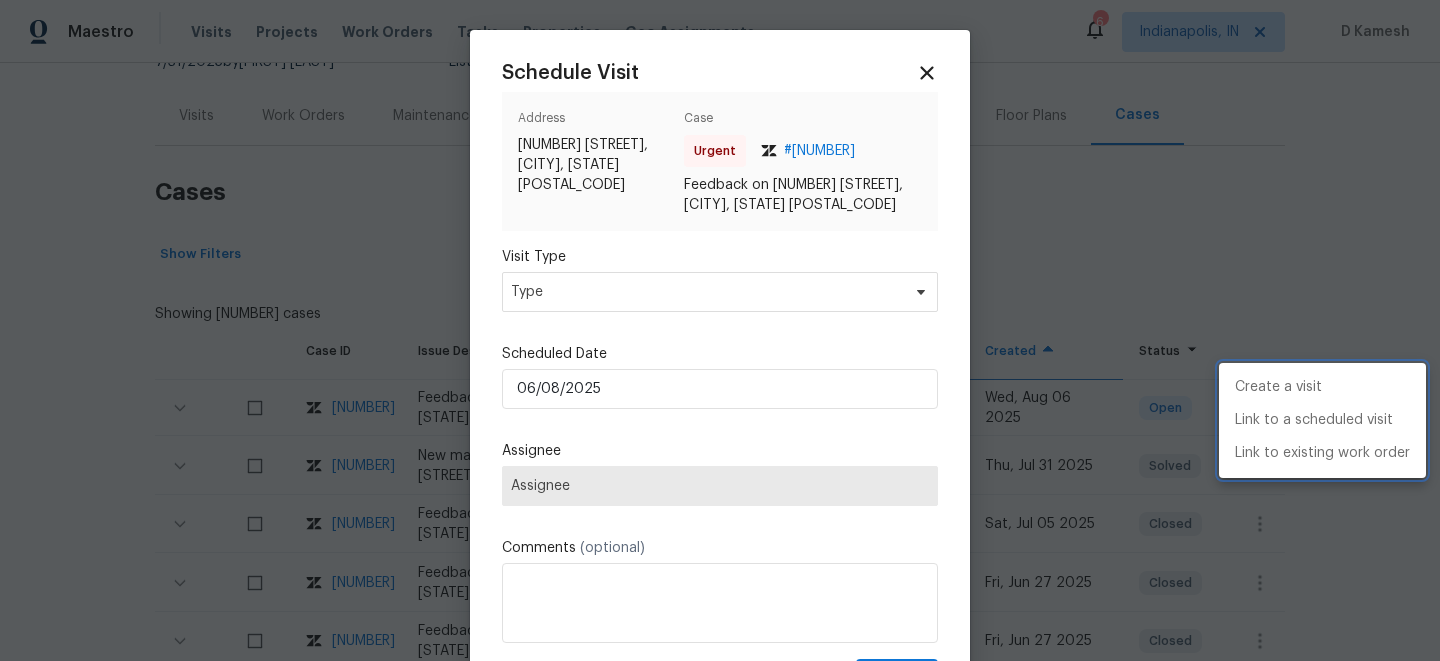 click at bounding box center (720, 330) 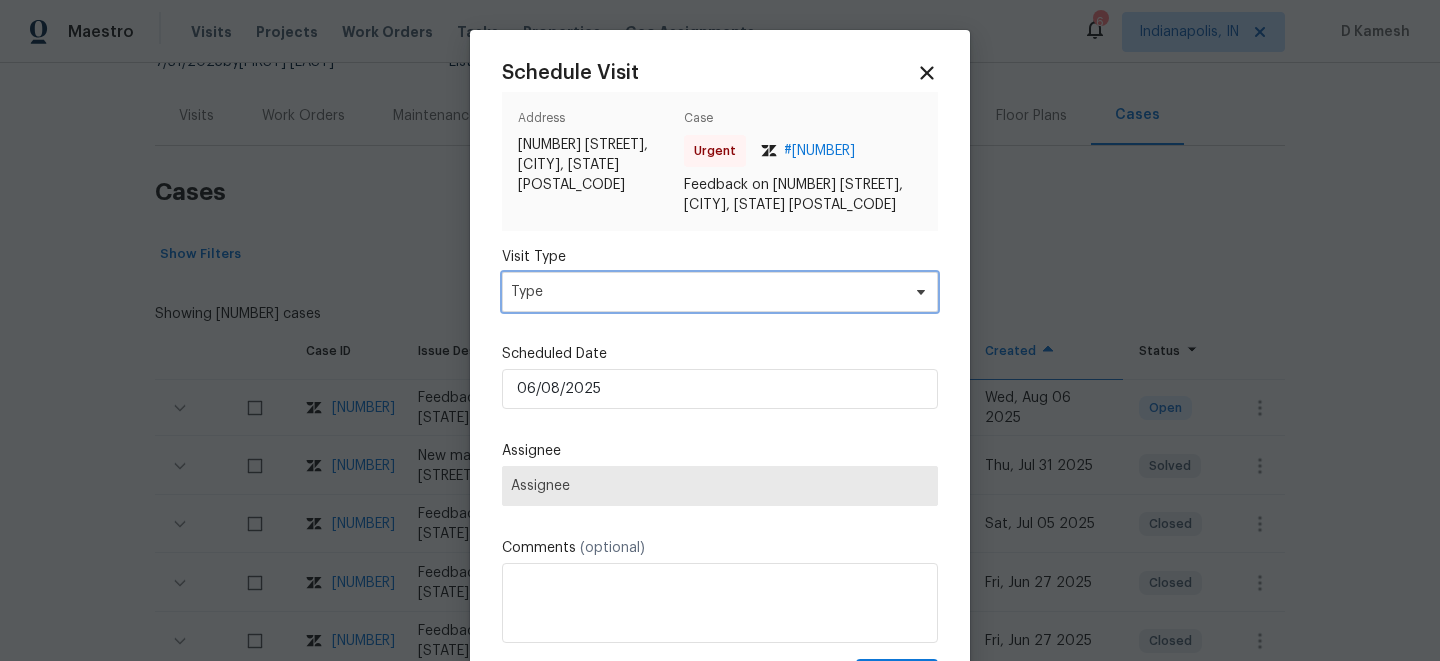 click on "Type" at bounding box center [705, 292] 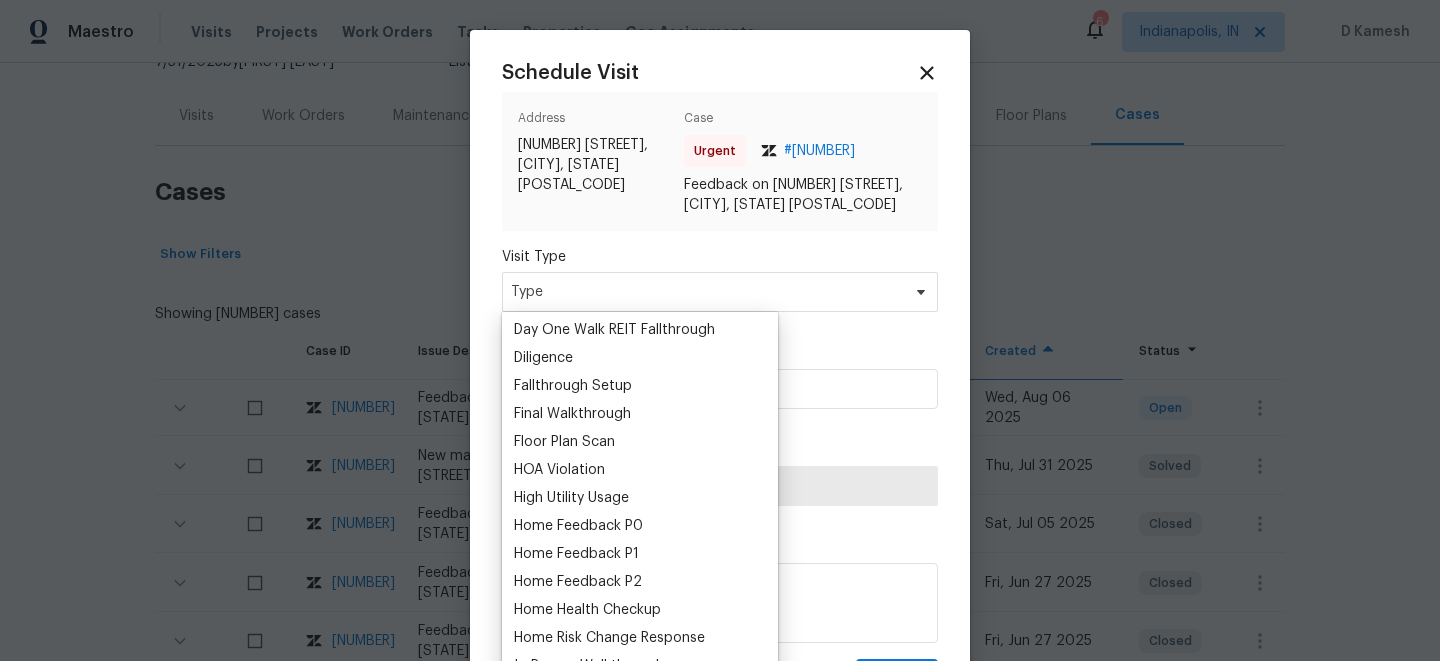 scroll, scrollTop: 428, scrollLeft: 0, axis: vertical 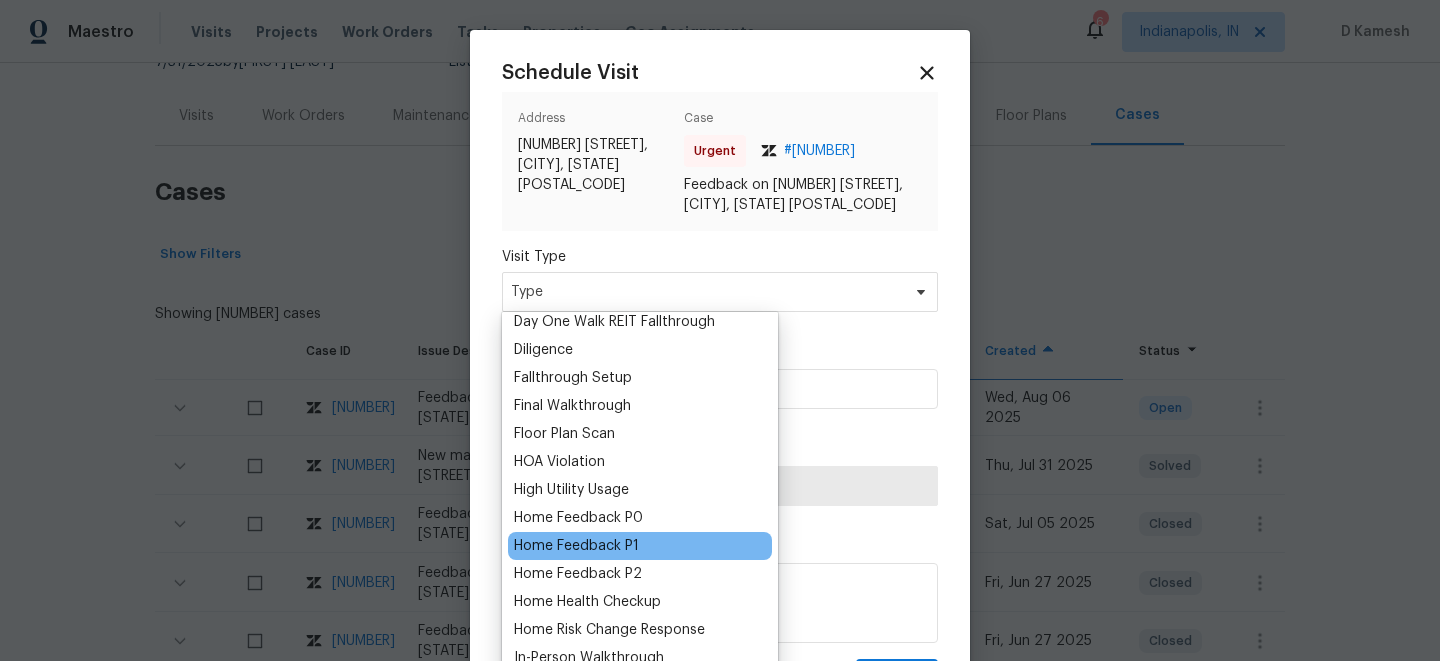 click on "Home Feedback P1" at bounding box center (576, 546) 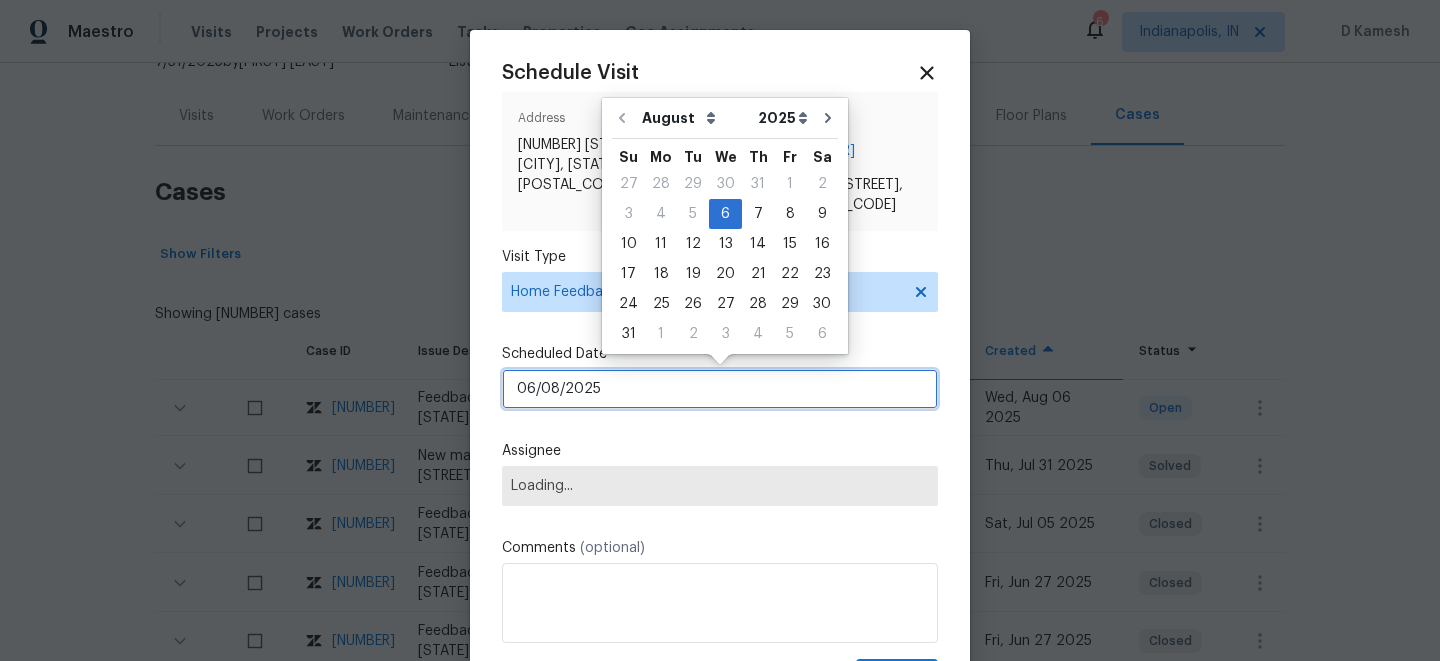 click on "06/08/2025" at bounding box center [720, 389] 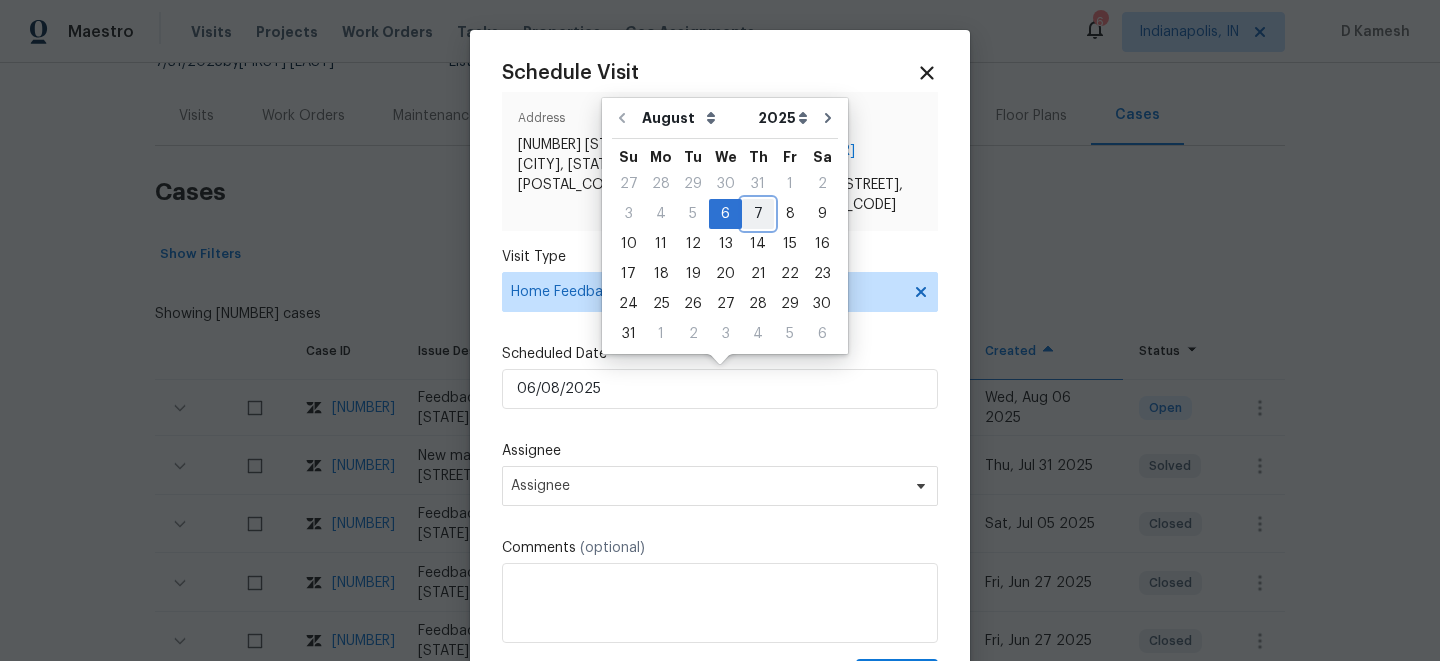 click on "7" at bounding box center [758, 214] 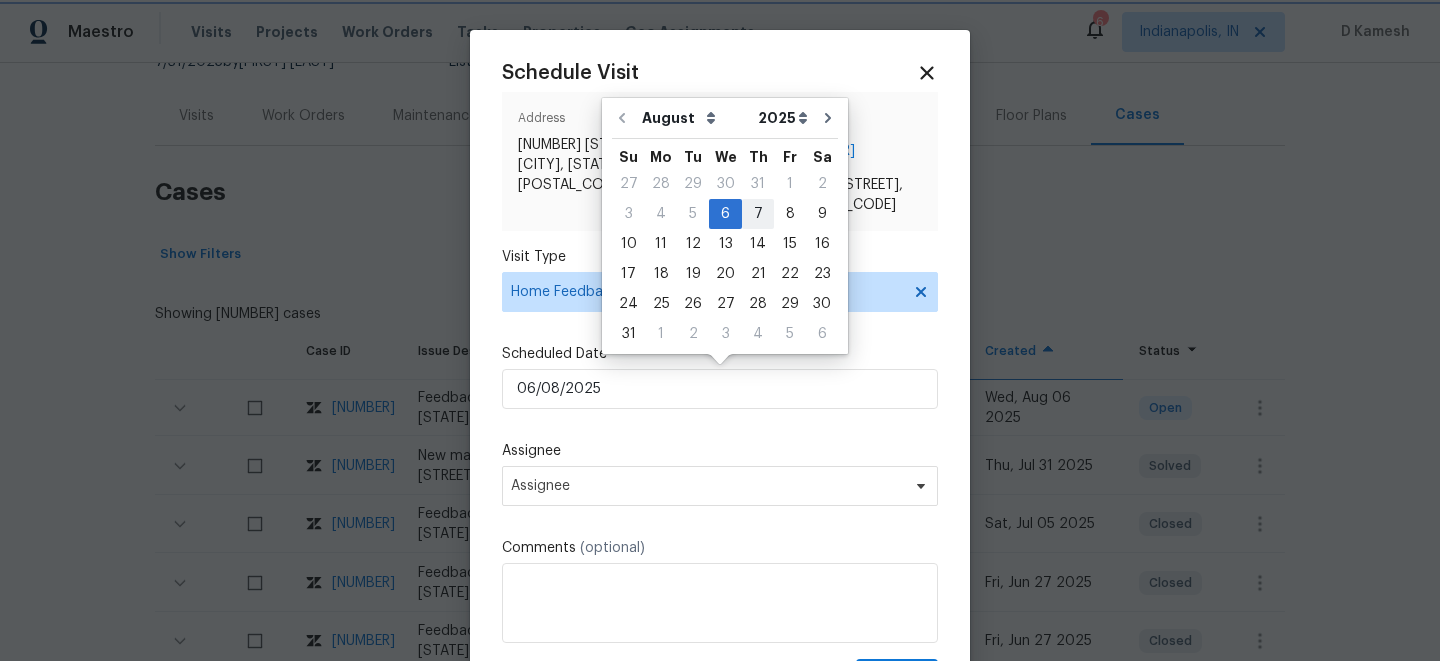 type on "07/08/2025" 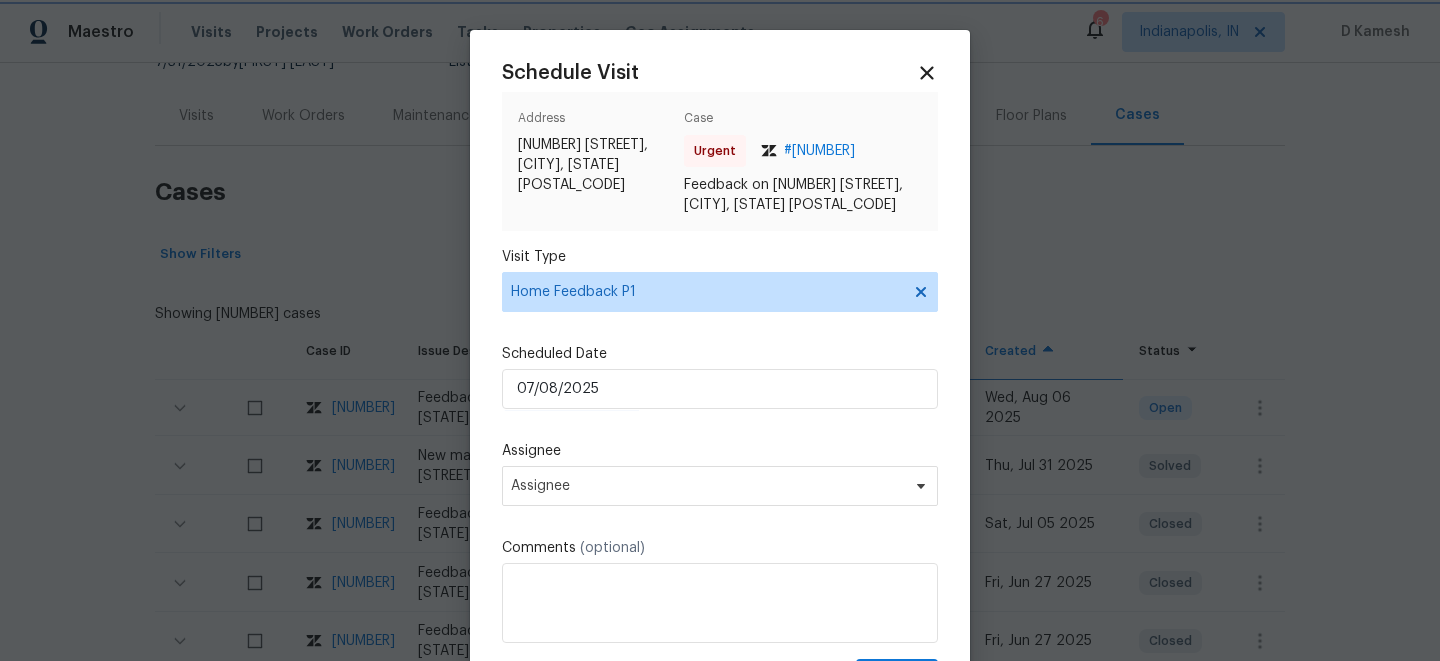 scroll, scrollTop: 96, scrollLeft: 0, axis: vertical 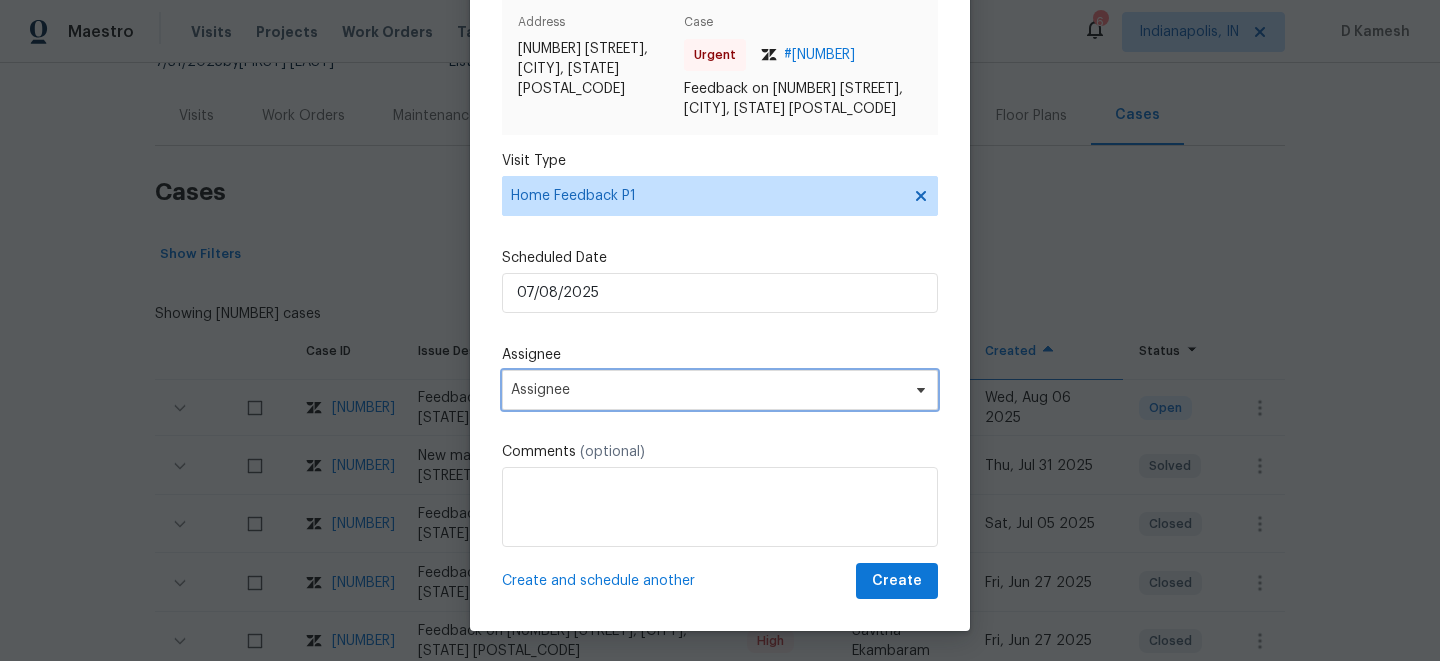 click on "Assignee" at bounding box center (720, 390) 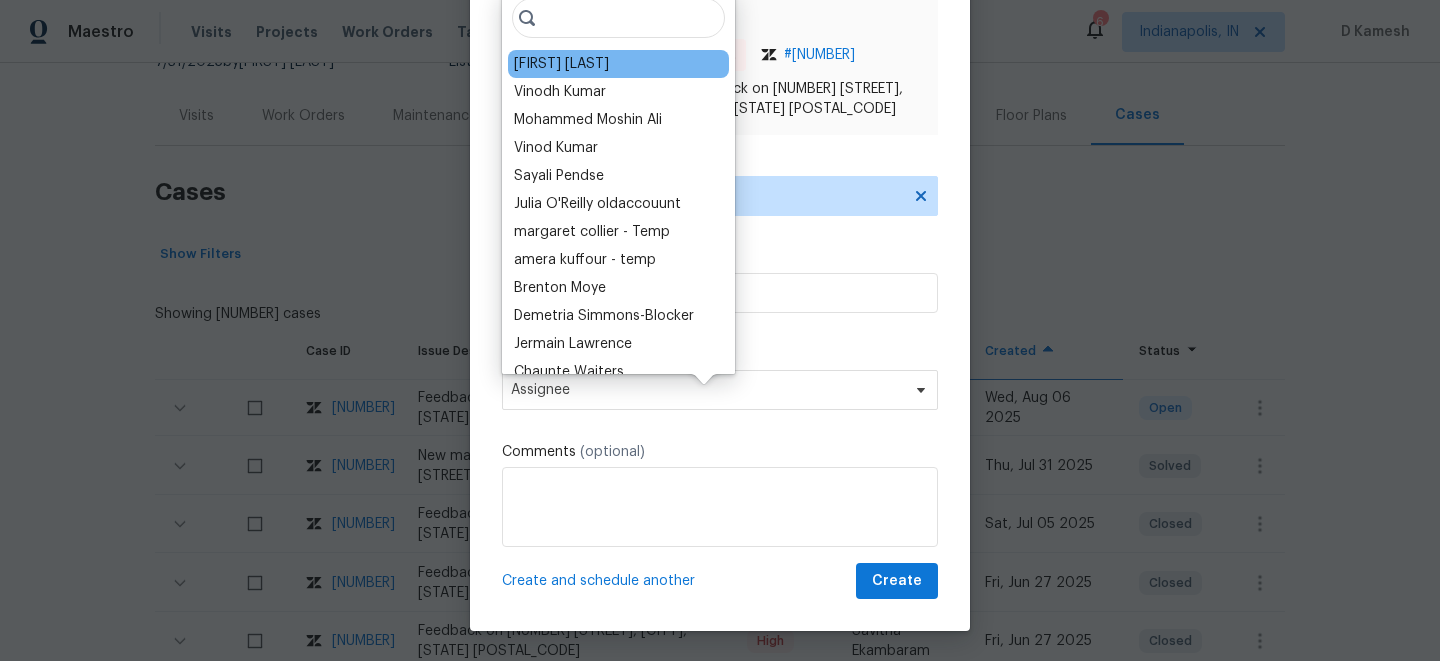 click on "[FIRST] [LAST]" at bounding box center [561, 64] 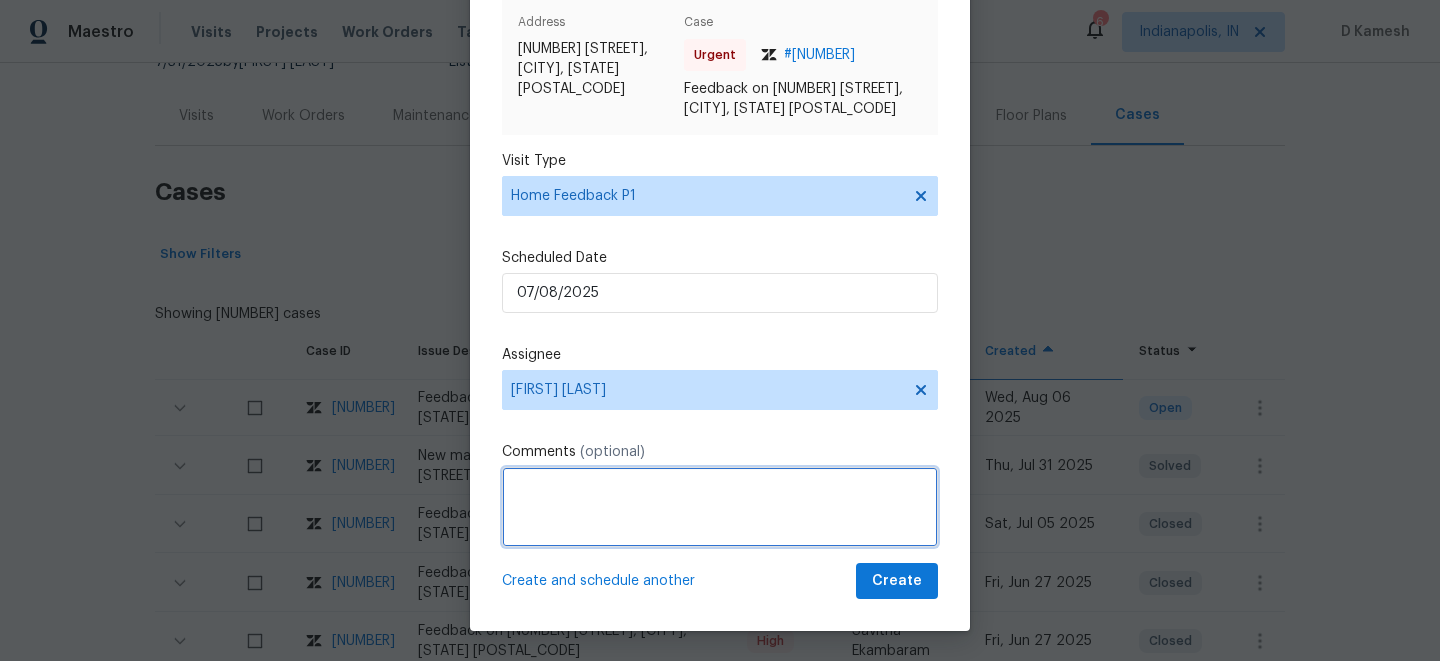 click at bounding box center (720, 507) 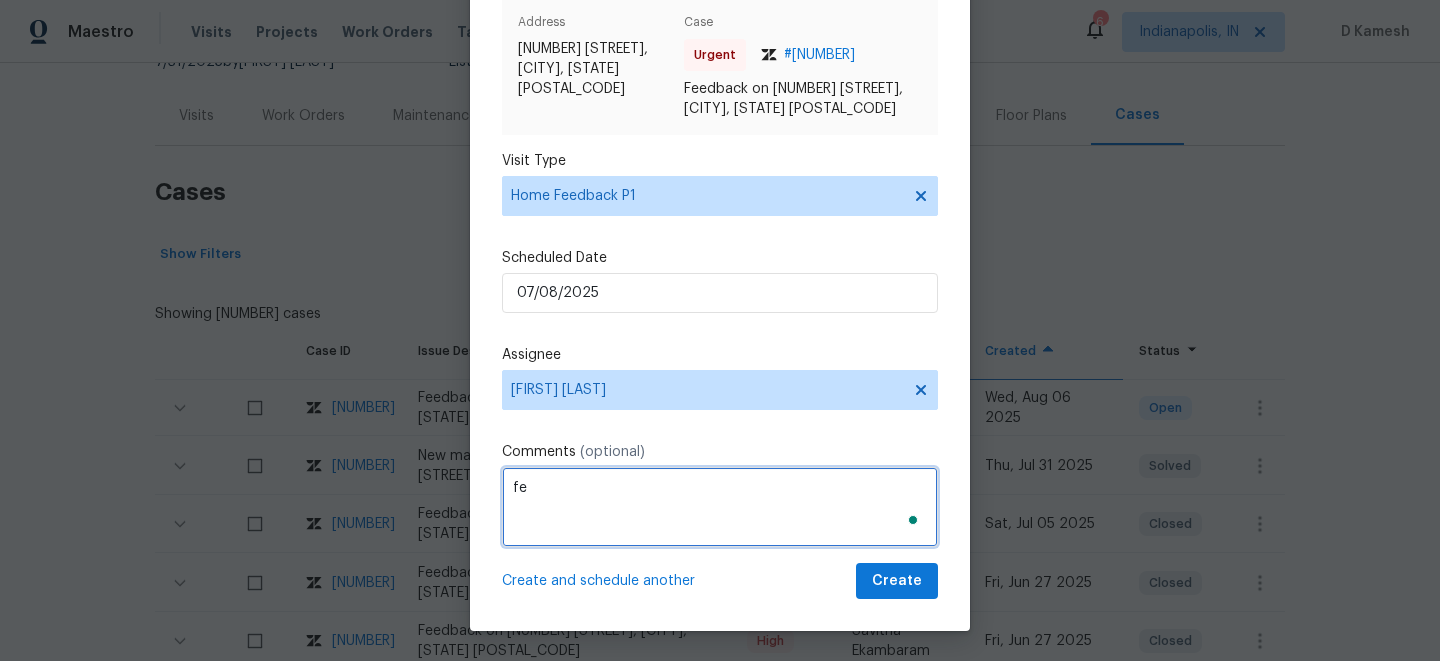 type on "f" 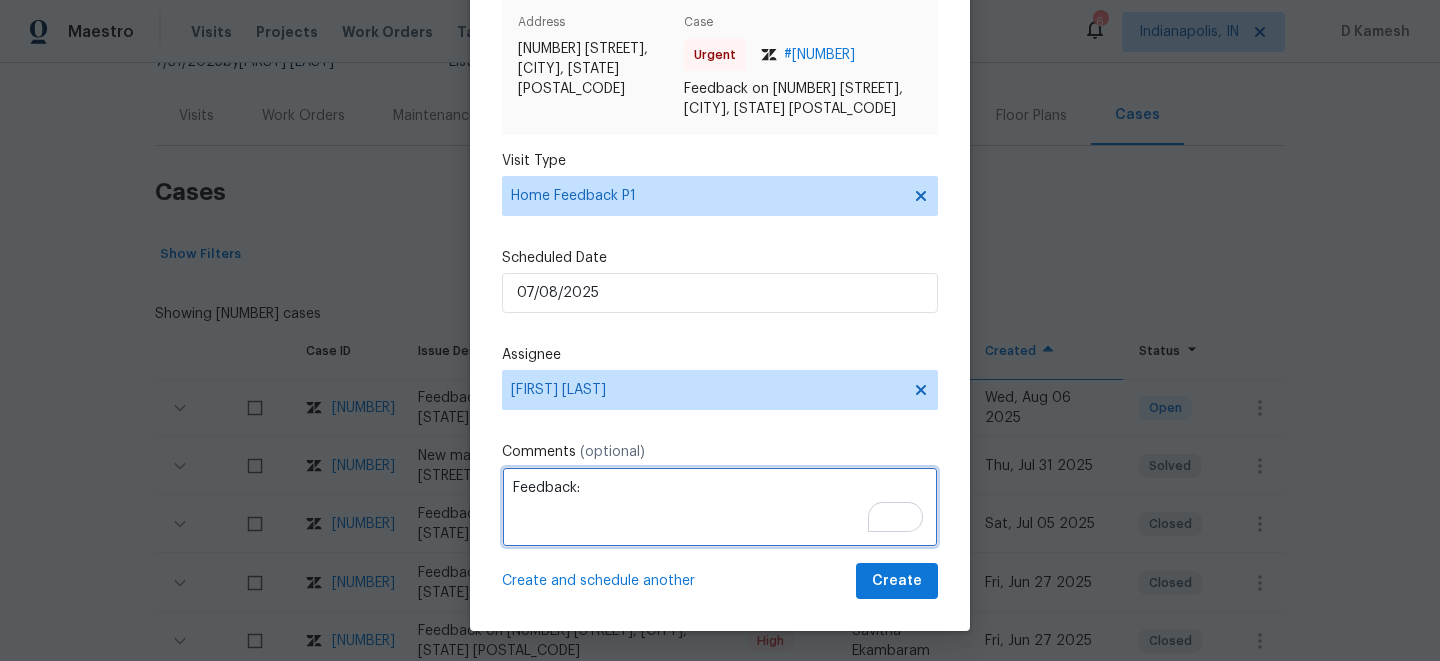 paste on "LB code is not working so reported issue" 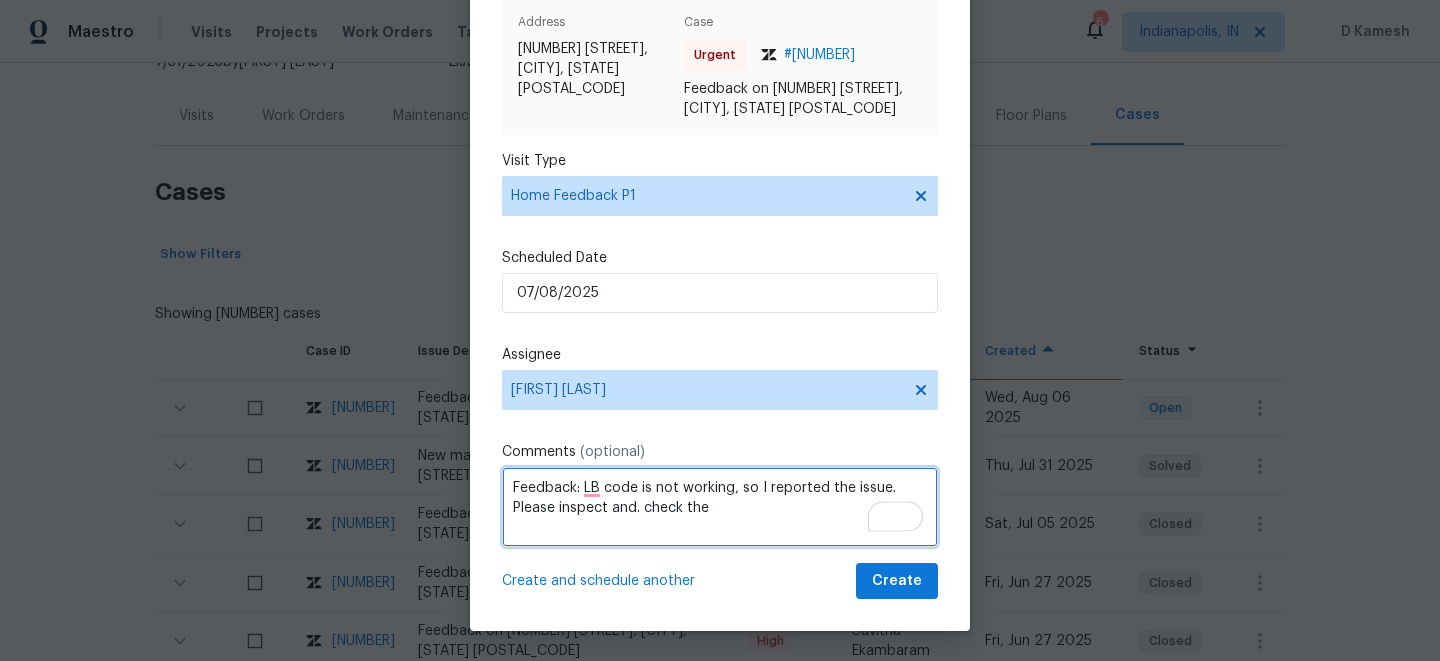 click on "Feedback: LB code is not working, so I reported the issue. Please inspect and. check the" at bounding box center (720, 507) 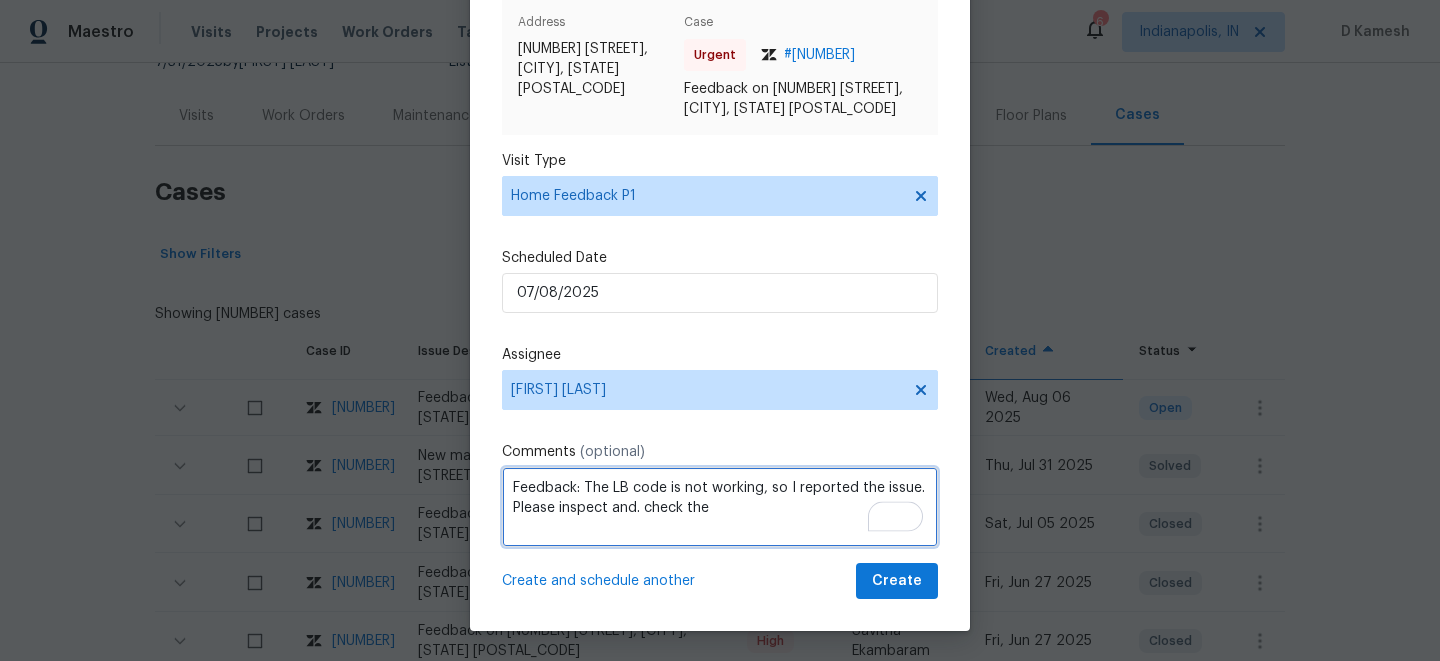 click on "Feedback: The LB code is not working, so I reported the issue. Please inspect and. check the" at bounding box center (720, 507) 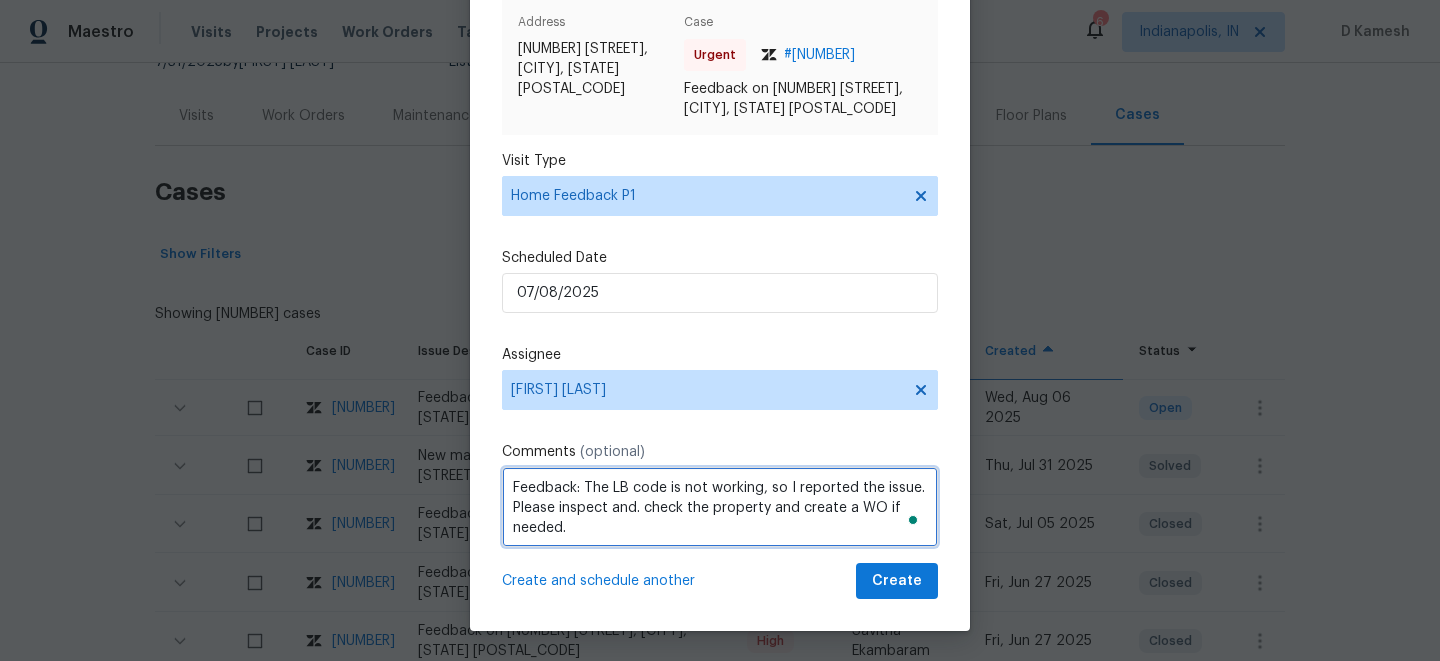 type on "Feedback: The LB code is not working, so I reported the issue. Please inspect and. check the property and create a WO if needed." 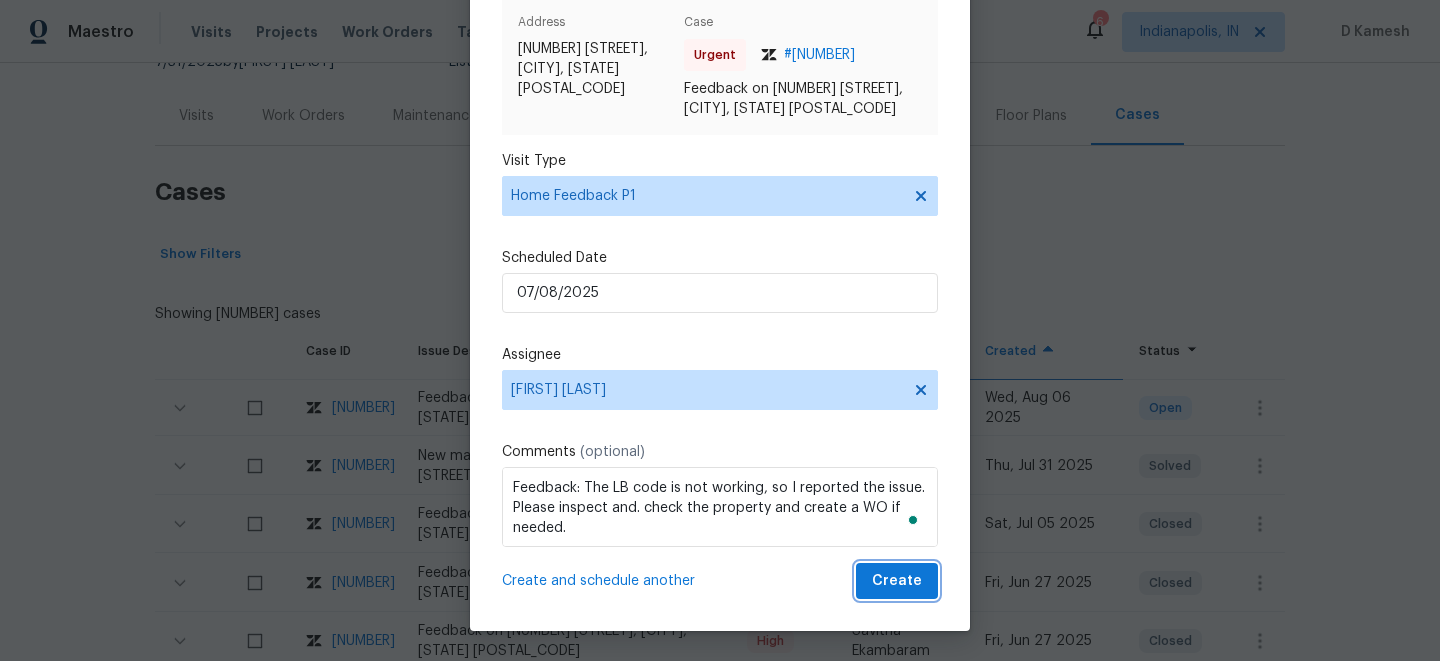 click on "Create" at bounding box center (897, 581) 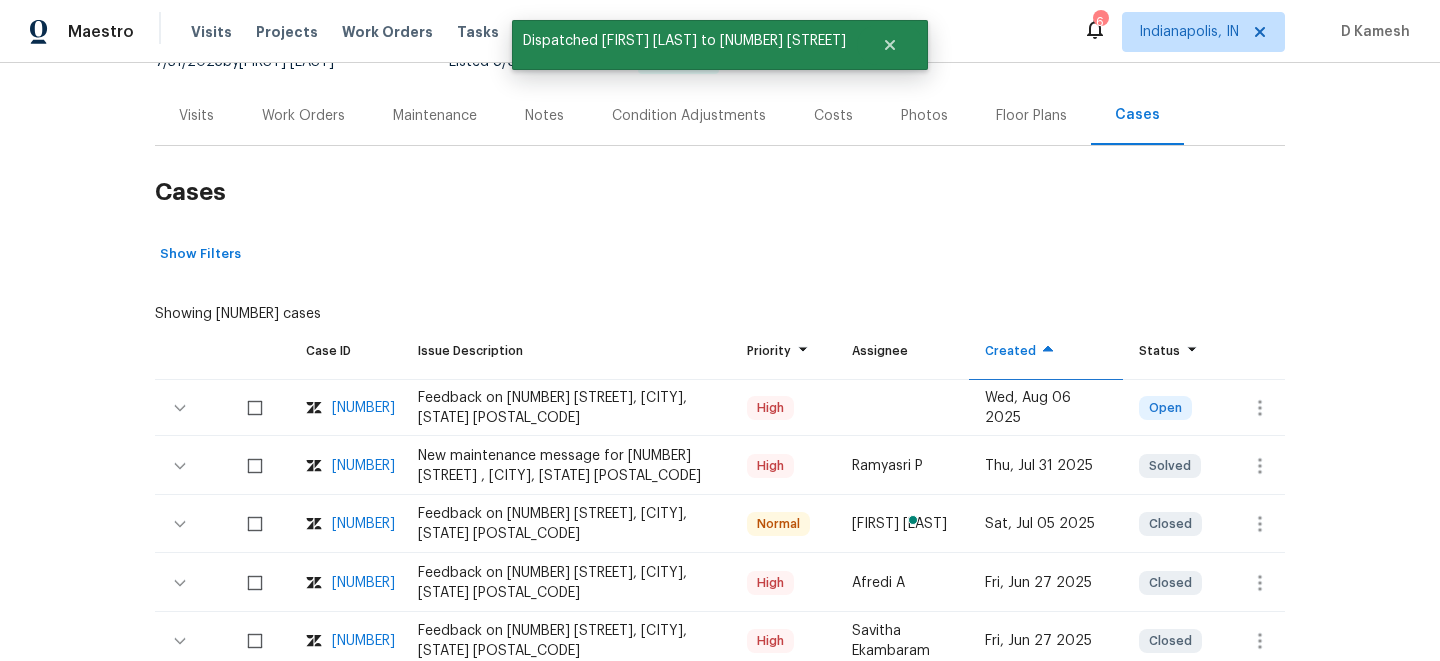 scroll, scrollTop: 0, scrollLeft: 0, axis: both 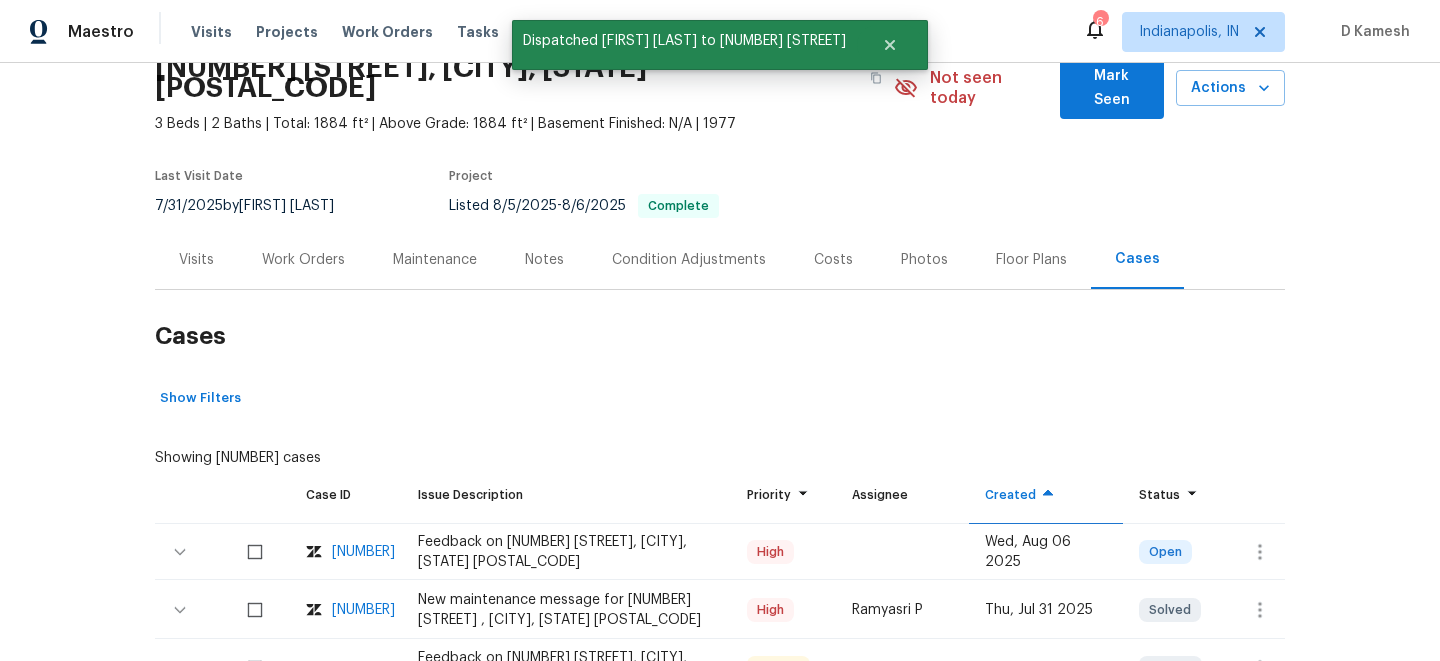 click on "Visits" at bounding box center (196, 260) 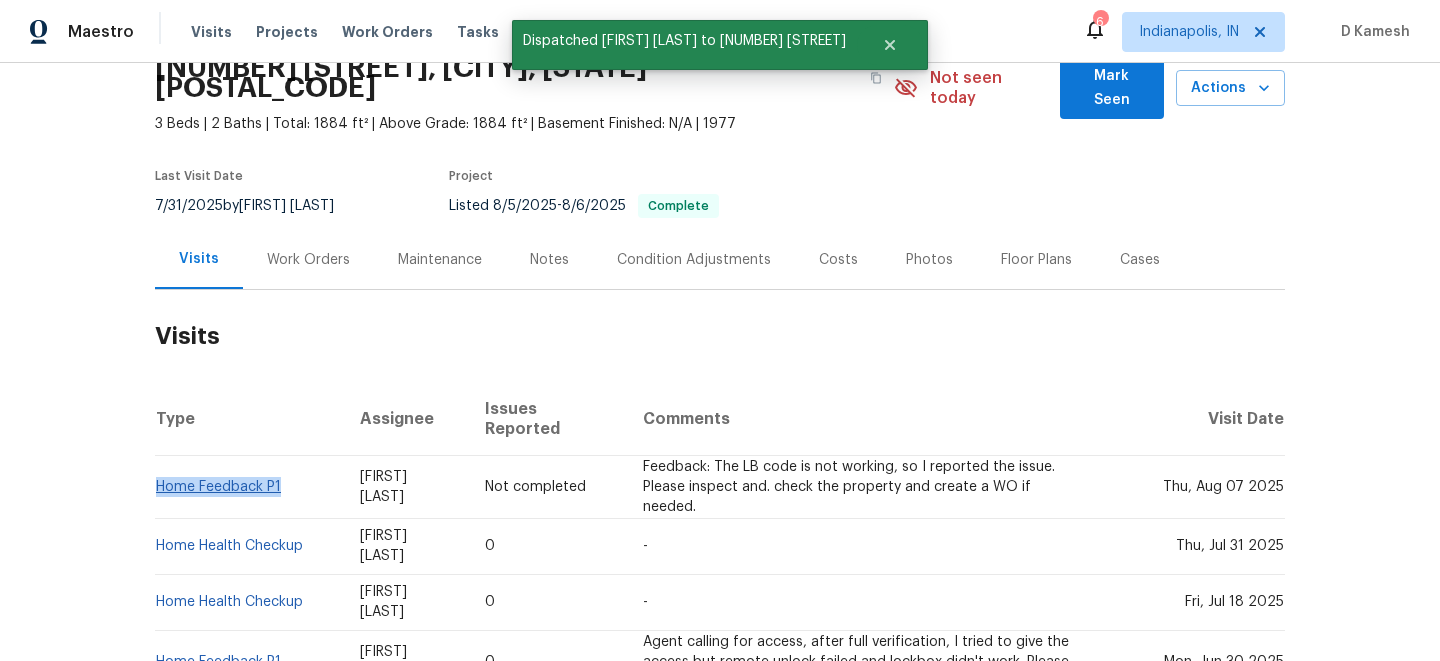 drag, startPoint x: 286, startPoint y: 449, endPoint x: 159, endPoint y: 444, distance: 127.09839 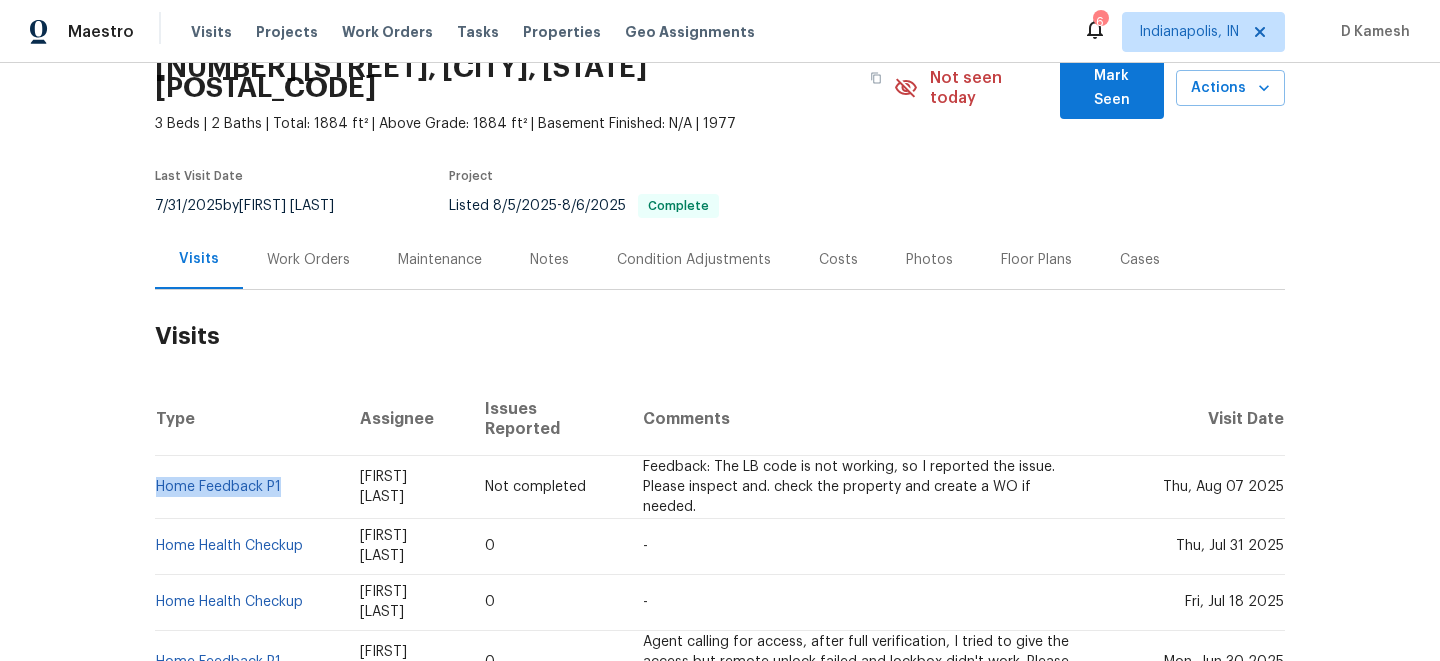 copy on "Home Feedback P1" 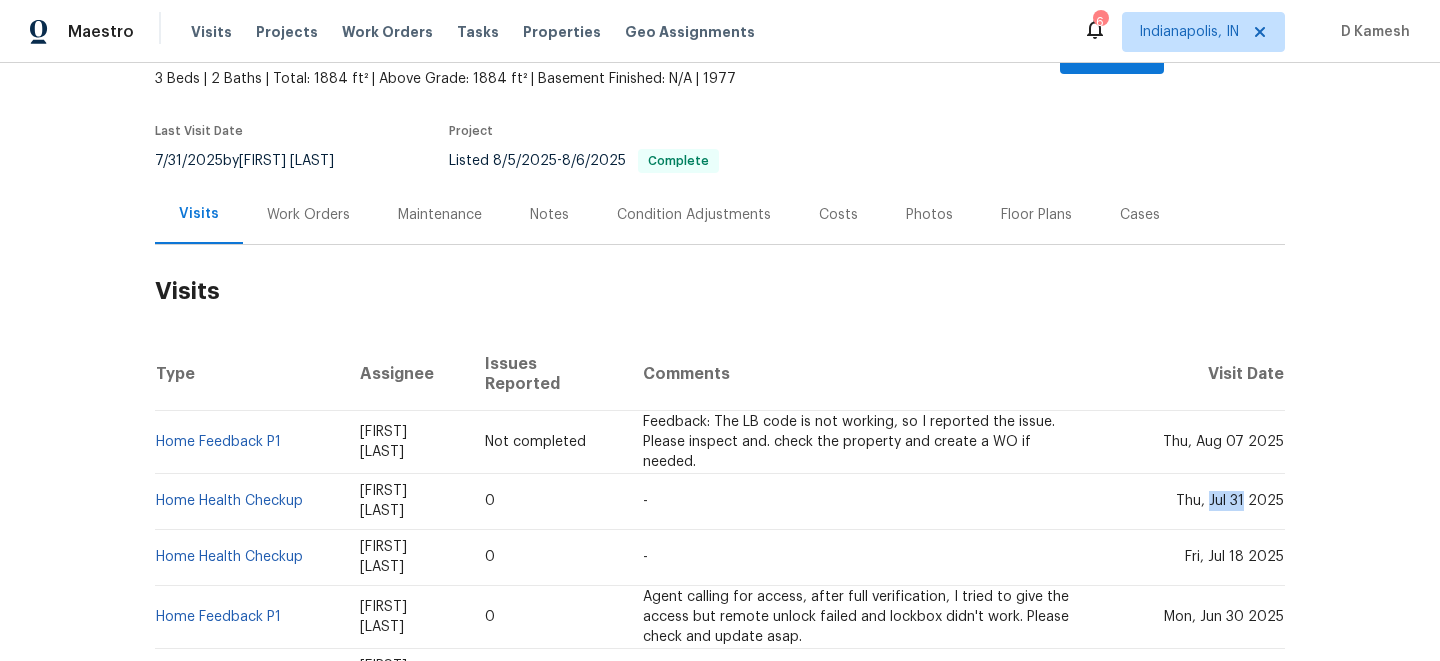 drag, startPoint x: 1210, startPoint y: 465, endPoint x: 1247, endPoint y: 461, distance: 37.215588 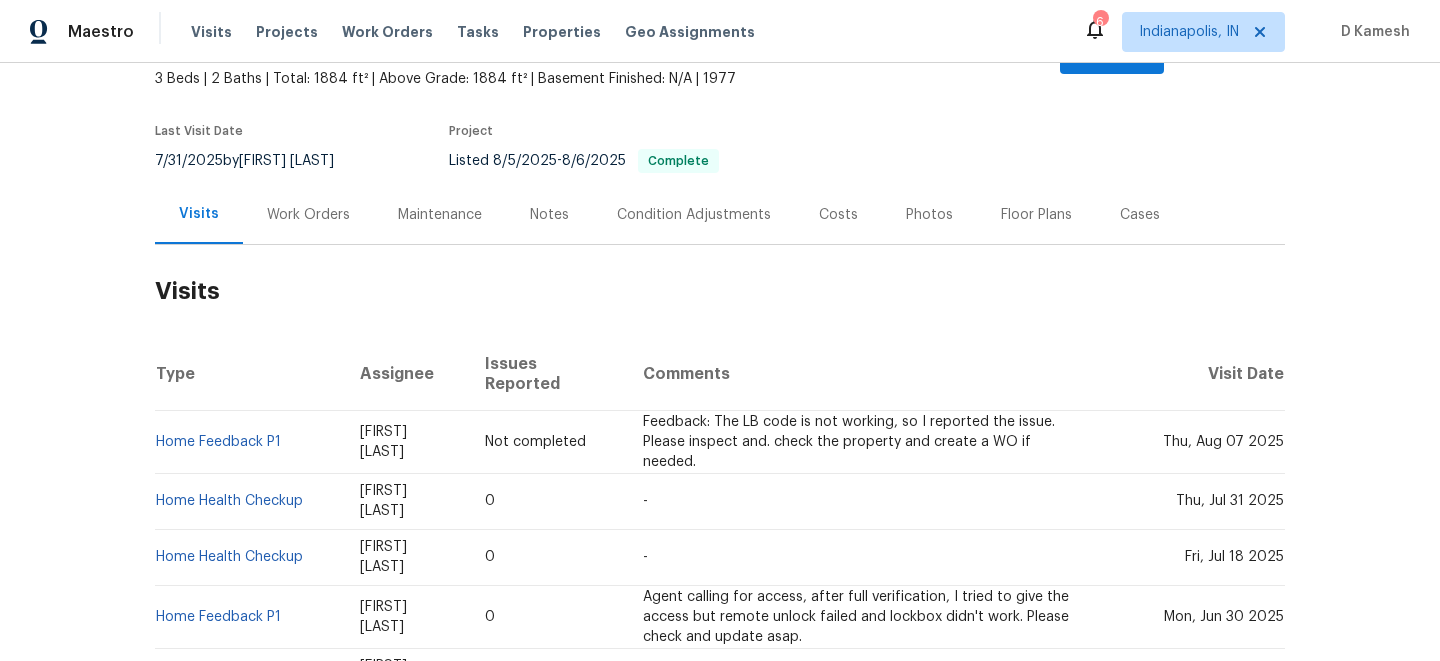click on "Work Orders" at bounding box center [308, 214] 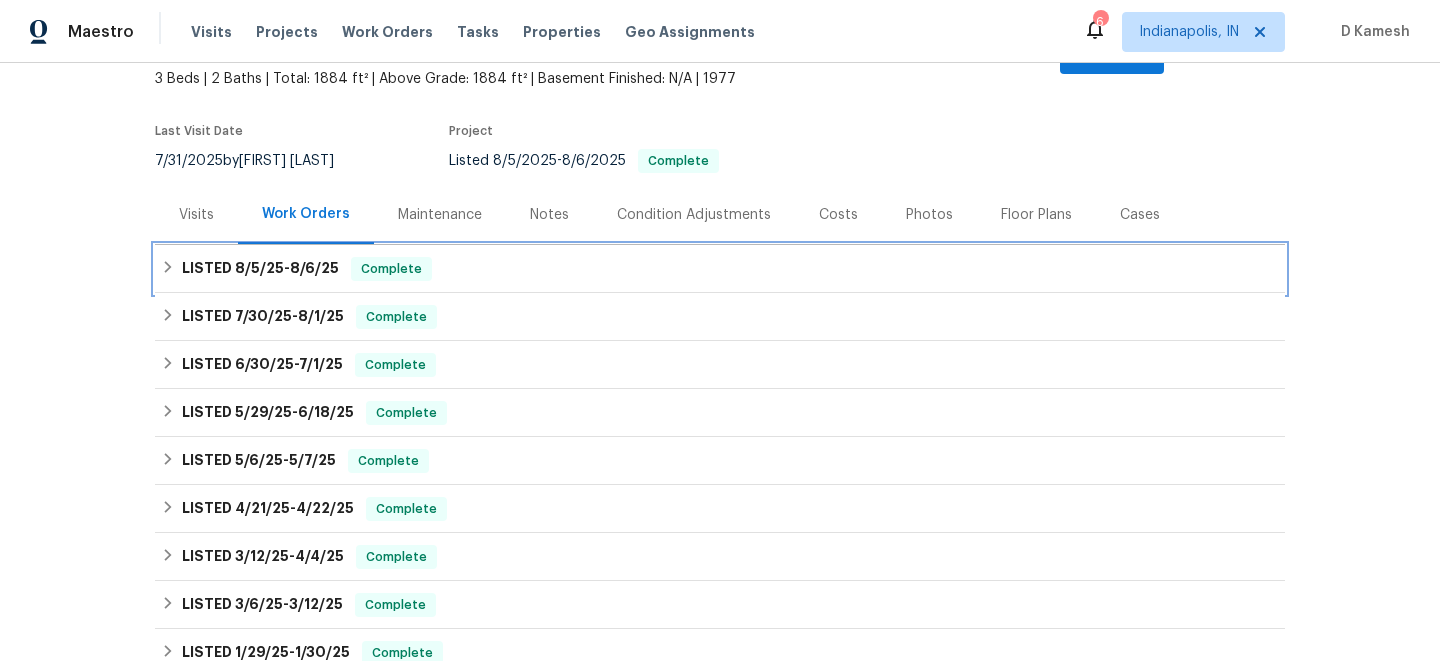 click on "LISTED [DATE] - [DATE] Complete" at bounding box center (720, 269) 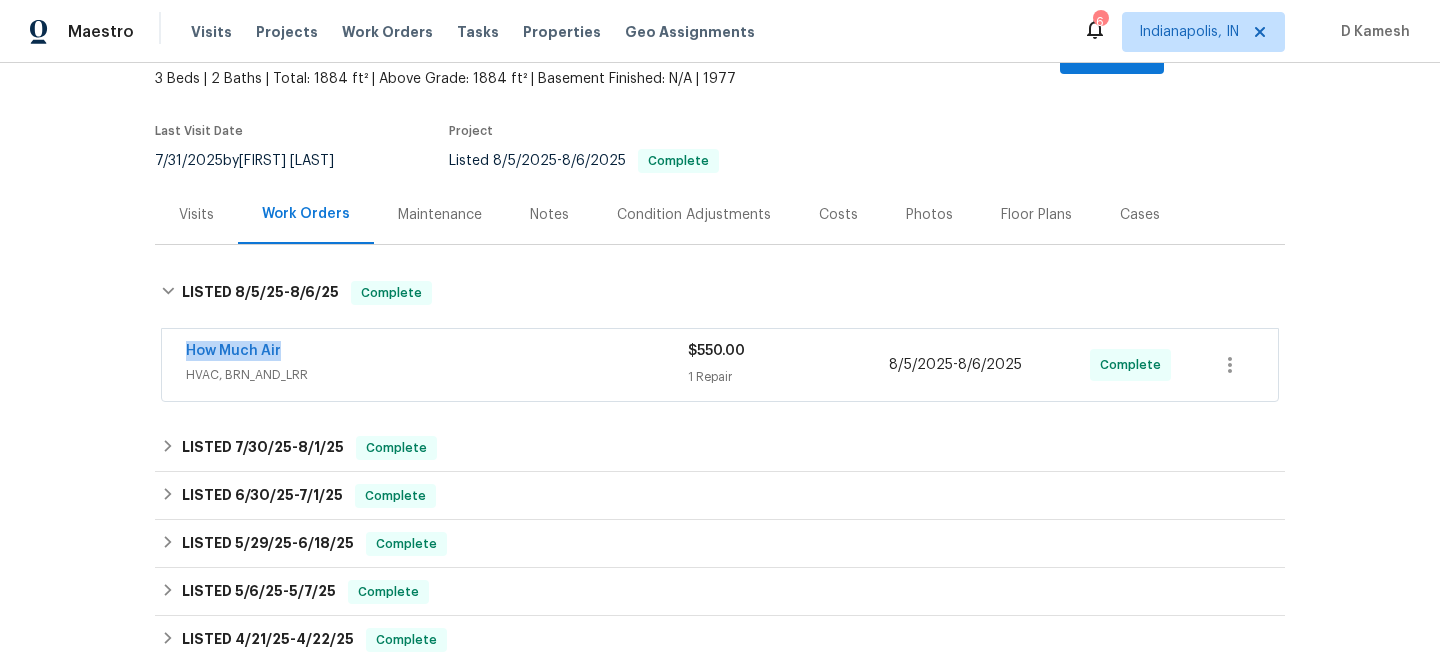 drag, startPoint x: 173, startPoint y: 337, endPoint x: 343, endPoint y: 327, distance: 170.29387 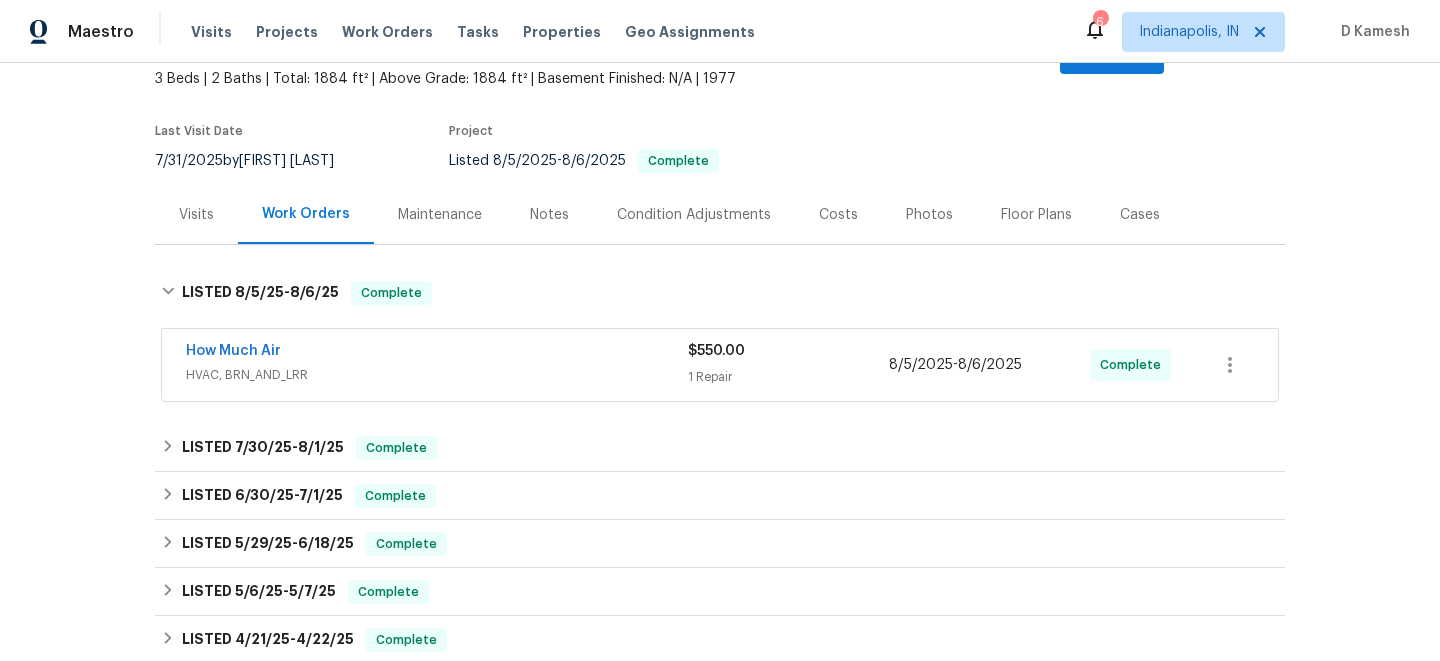 click on "Visits" at bounding box center (196, 215) 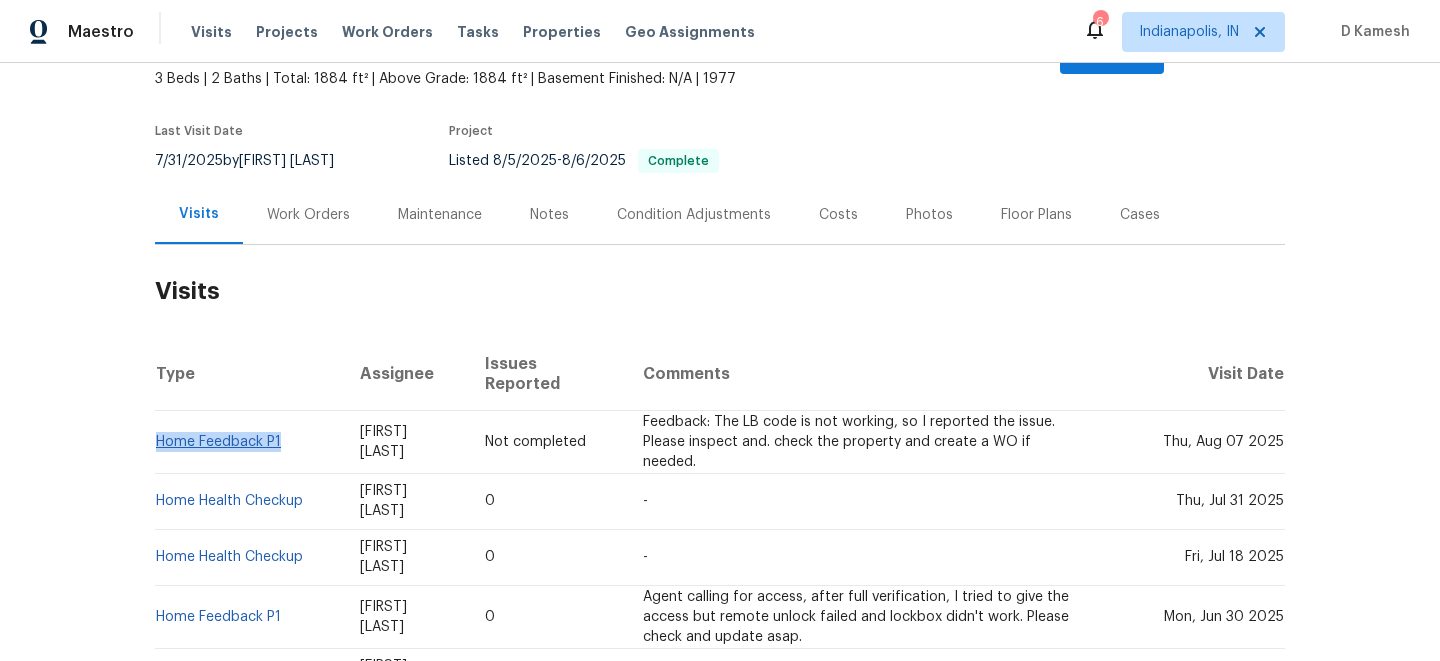 drag, startPoint x: 292, startPoint y: 410, endPoint x: 158, endPoint y: 402, distance: 134.23859 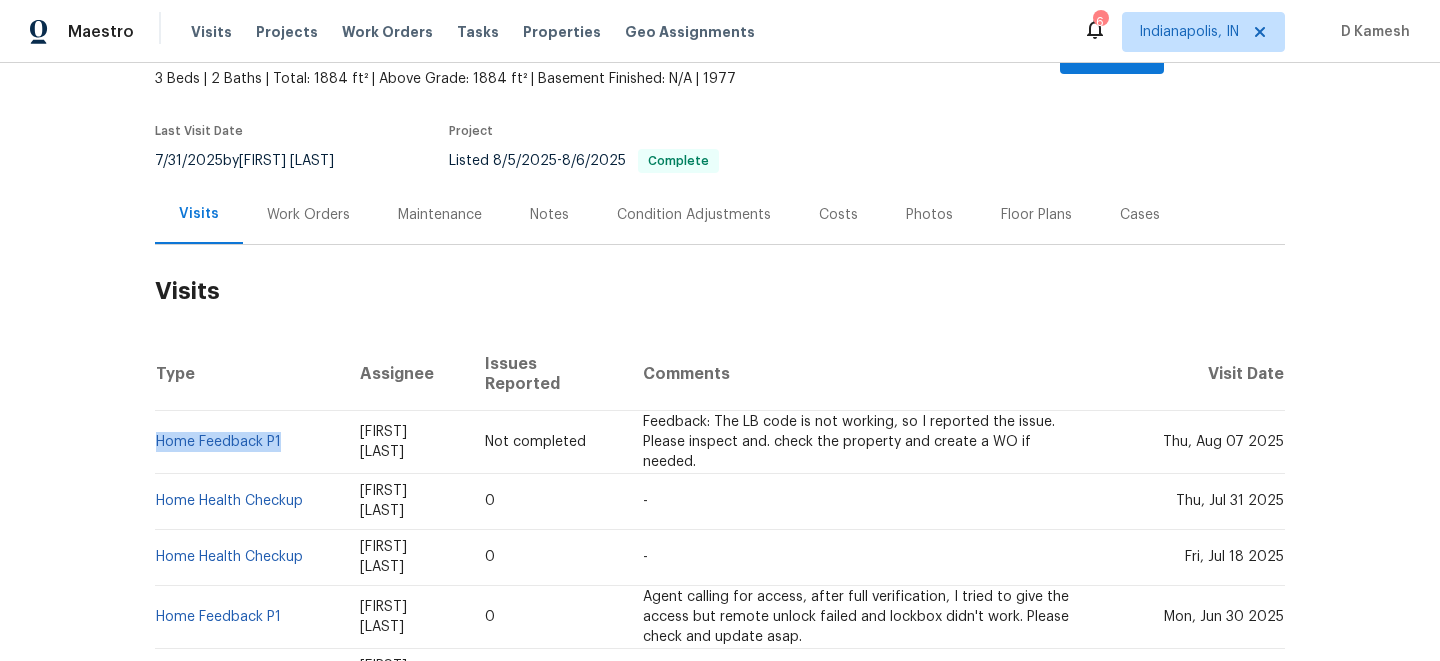 copy on "Home Feedback P1" 